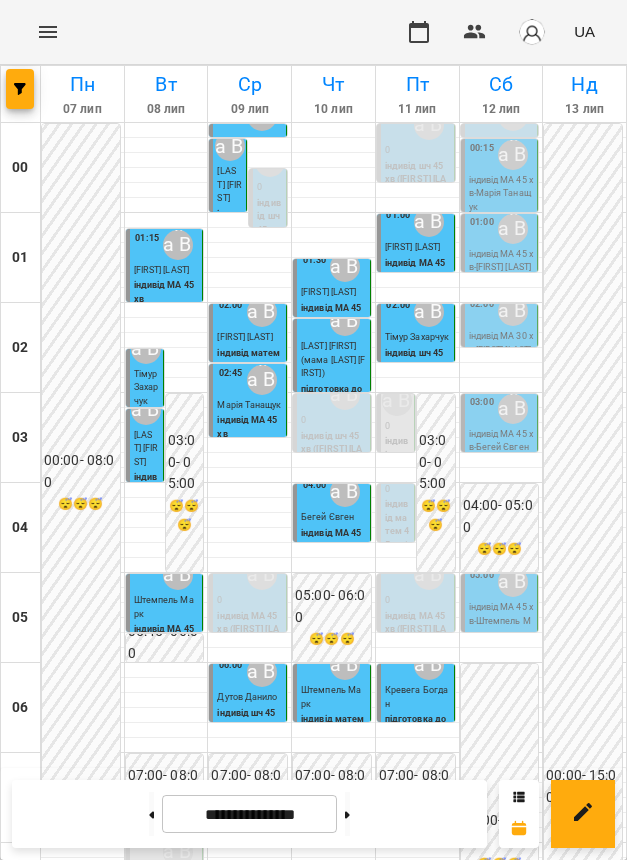 scroll, scrollTop: 0, scrollLeft: 0, axis: both 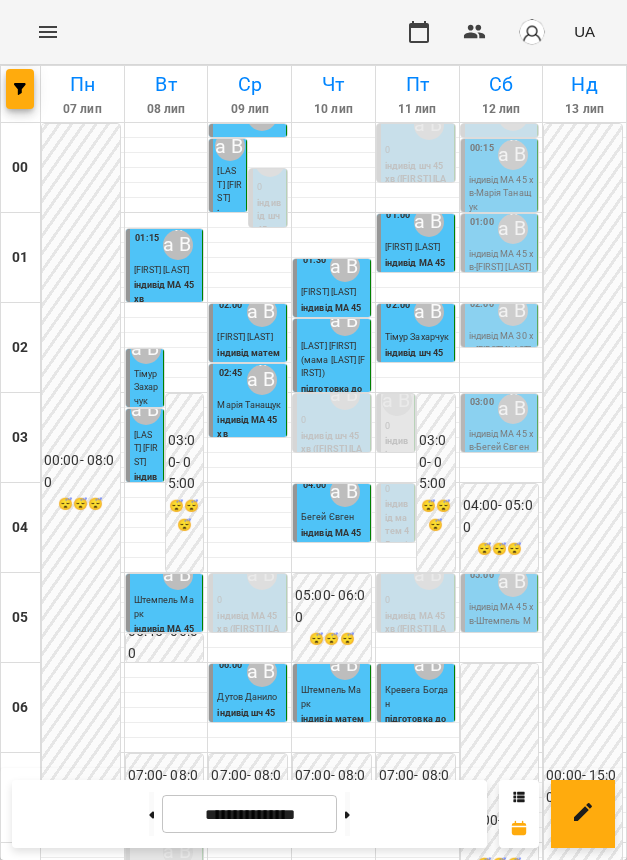 click on "індивід шч 45 хв - [FIRST] [LAST]" at bounding box center [584, 1701] 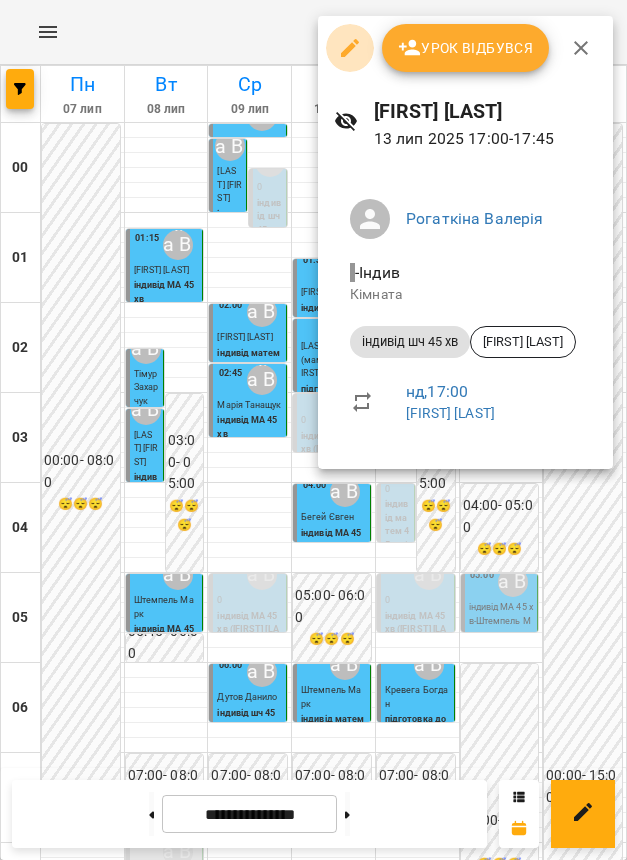 click 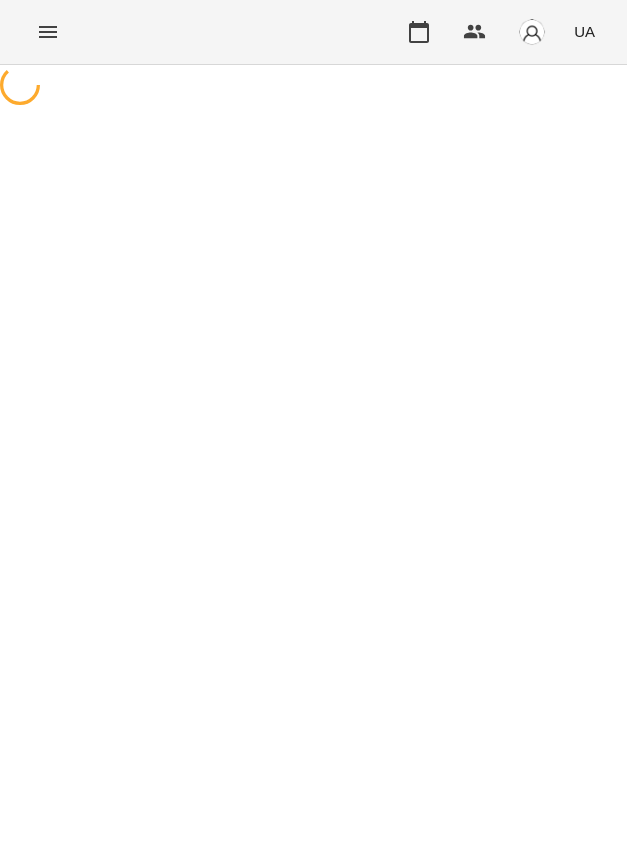 select on "**********" 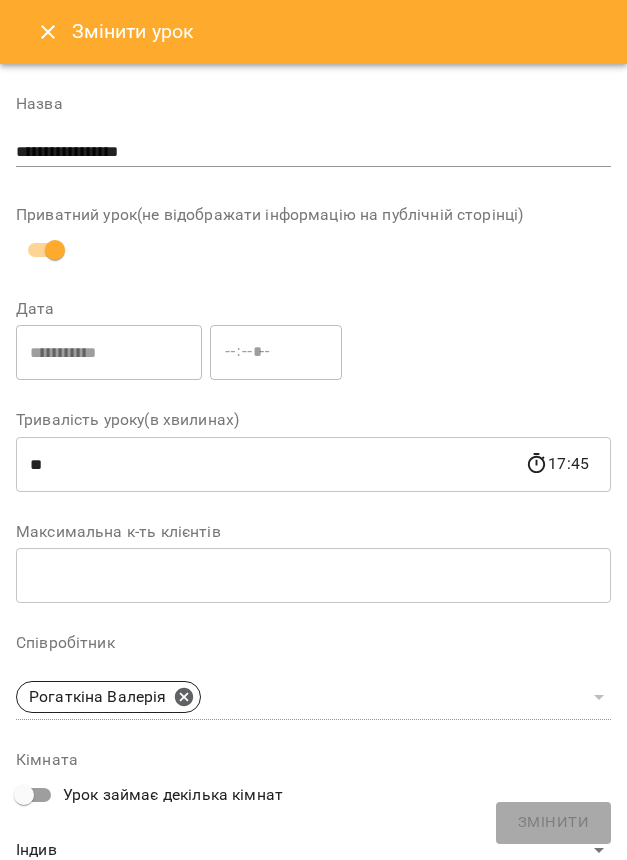 click 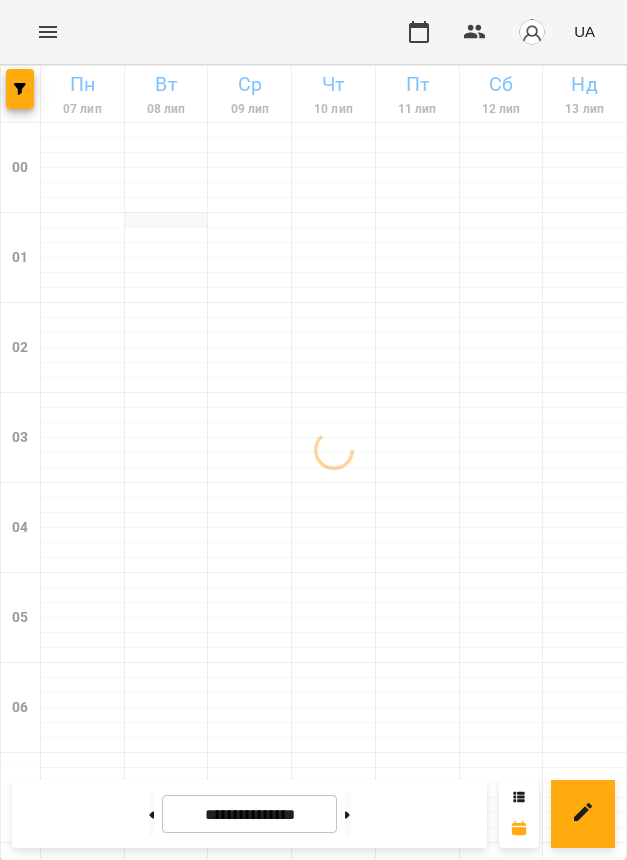 scroll, scrollTop: 750, scrollLeft: 0, axis: vertical 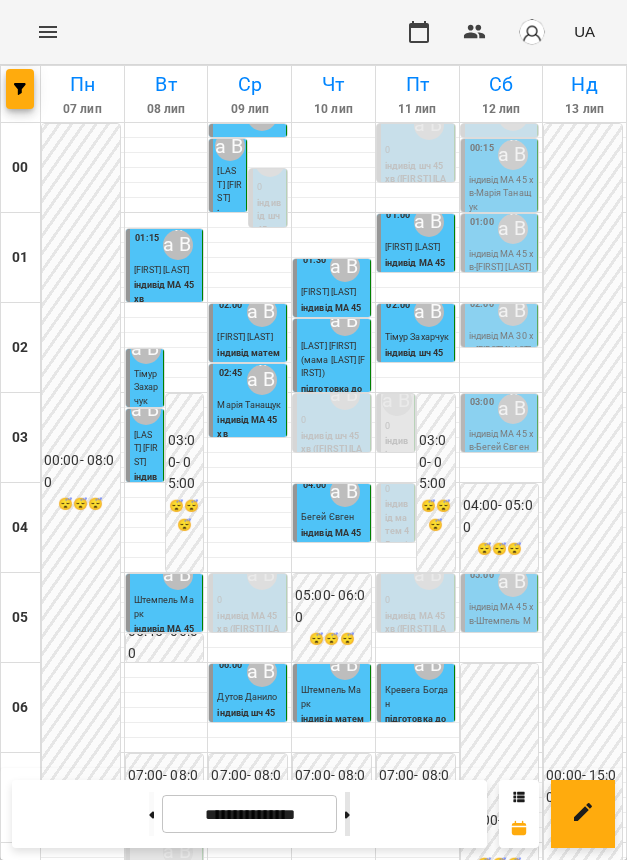 click at bounding box center [347, 814] 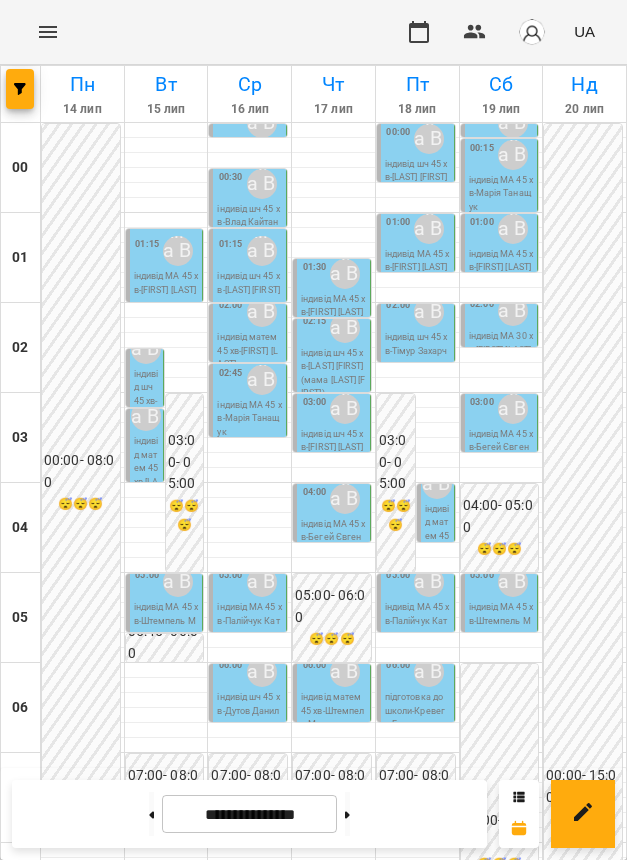 scroll, scrollTop: 1513, scrollLeft: 0, axis: vertical 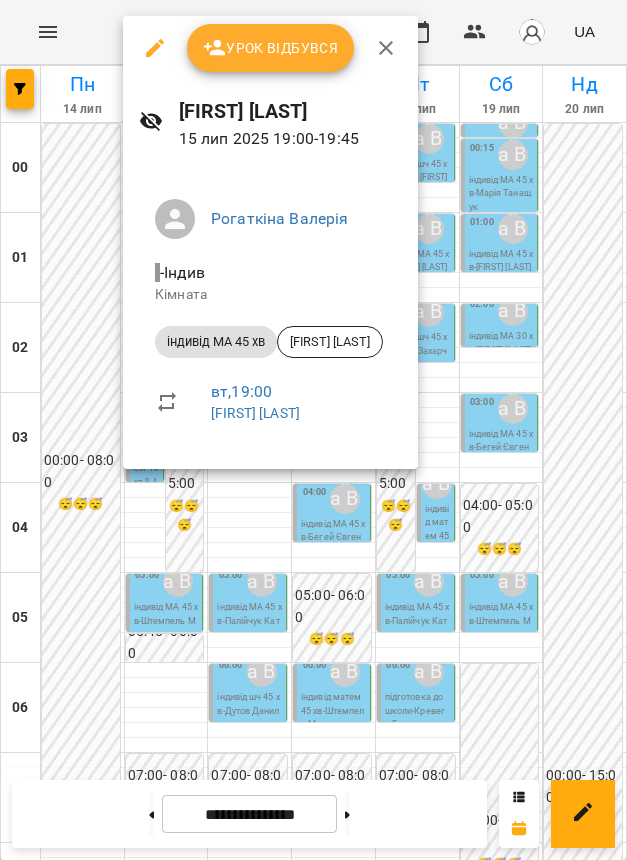 click at bounding box center [313, 430] 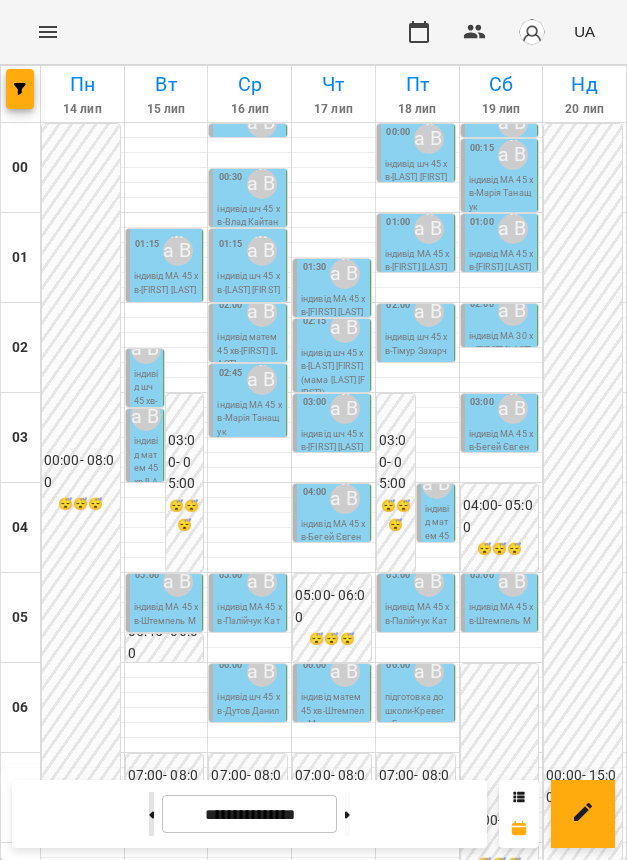 click at bounding box center [151, 814] 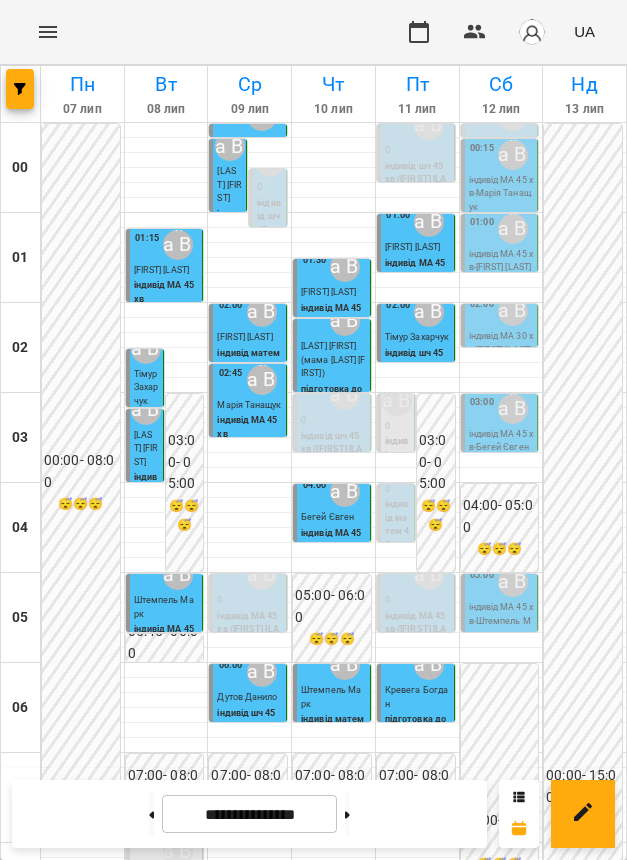 scroll, scrollTop: 763, scrollLeft: 0, axis: vertical 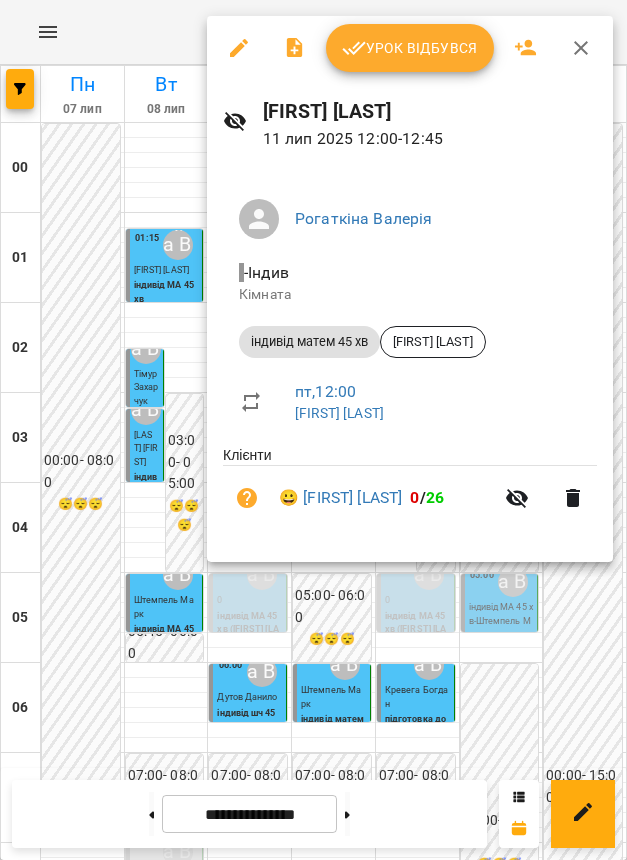 click at bounding box center (313, 430) 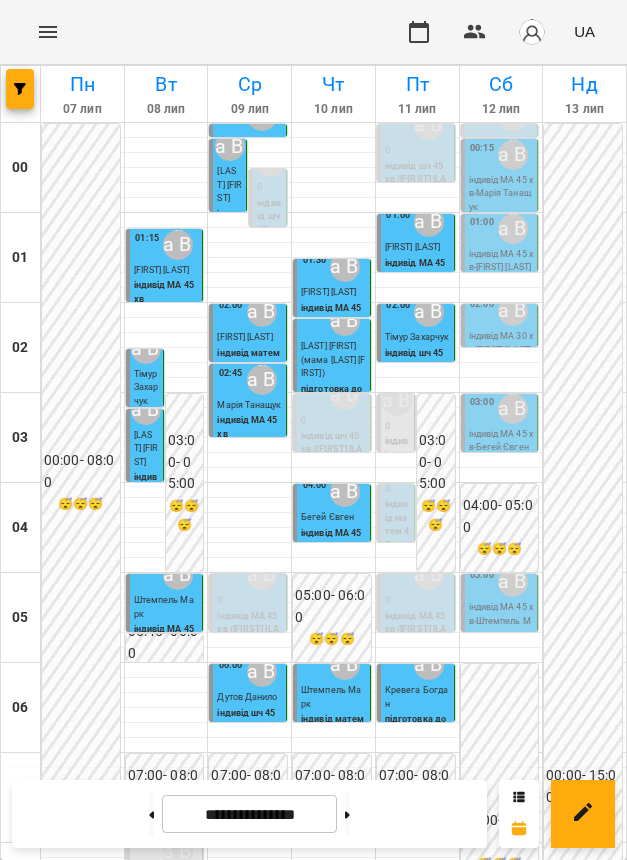 scroll, scrollTop: 1138, scrollLeft: 0, axis: vertical 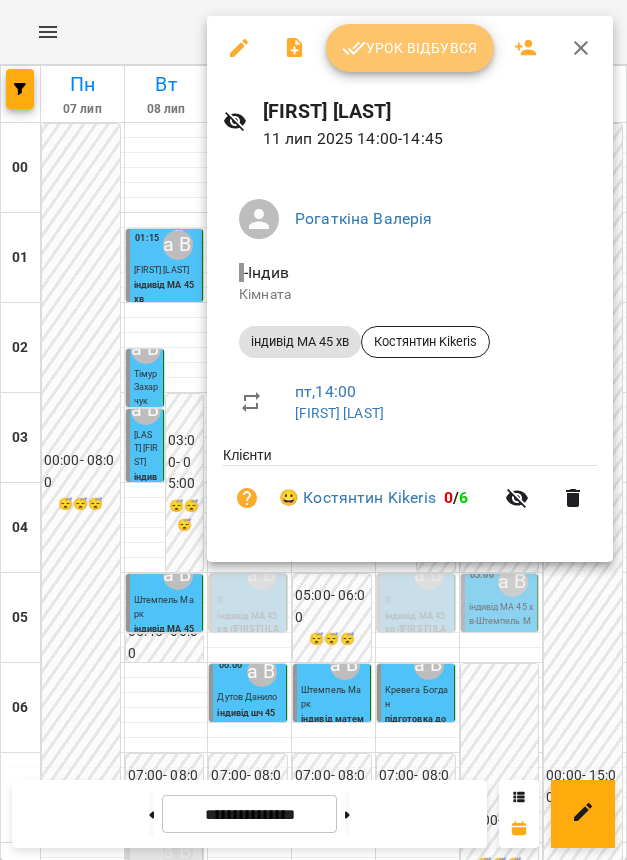click on "Урок відбувся" at bounding box center [410, 48] 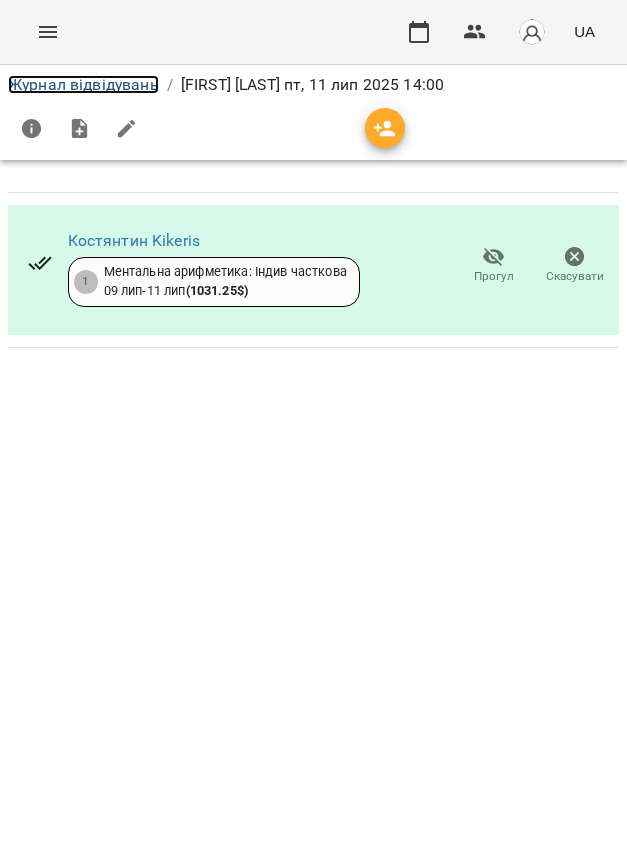 click on "Журнал відвідувань" at bounding box center [83, 84] 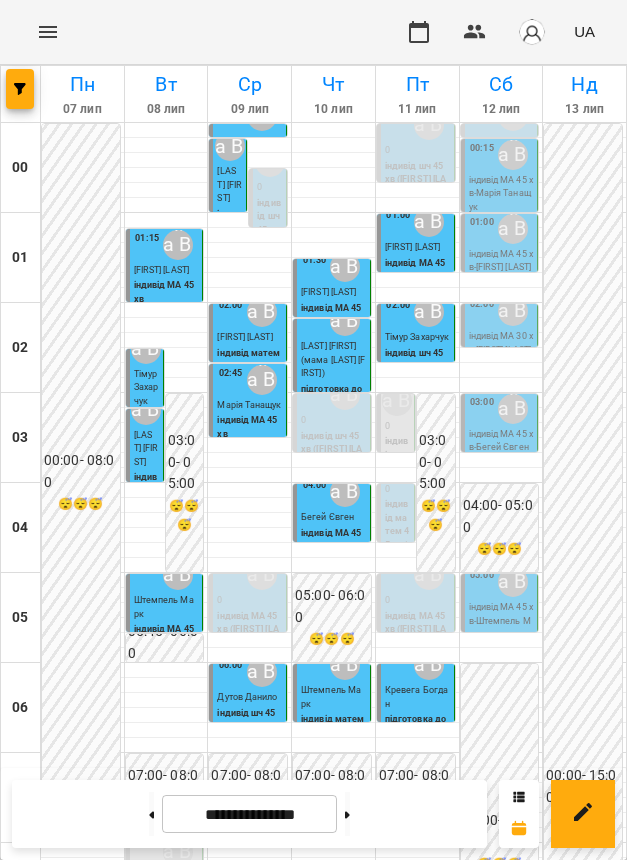 scroll, scrollTop: 763, scrollLeft: 0, axis: vertical 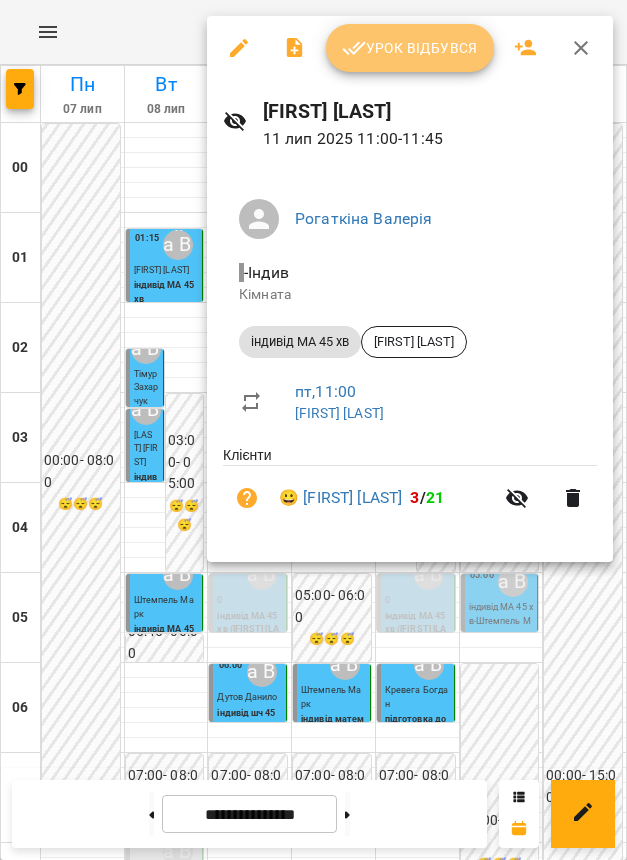 click on "Урок відбувся" at bounding box center (410, 48) 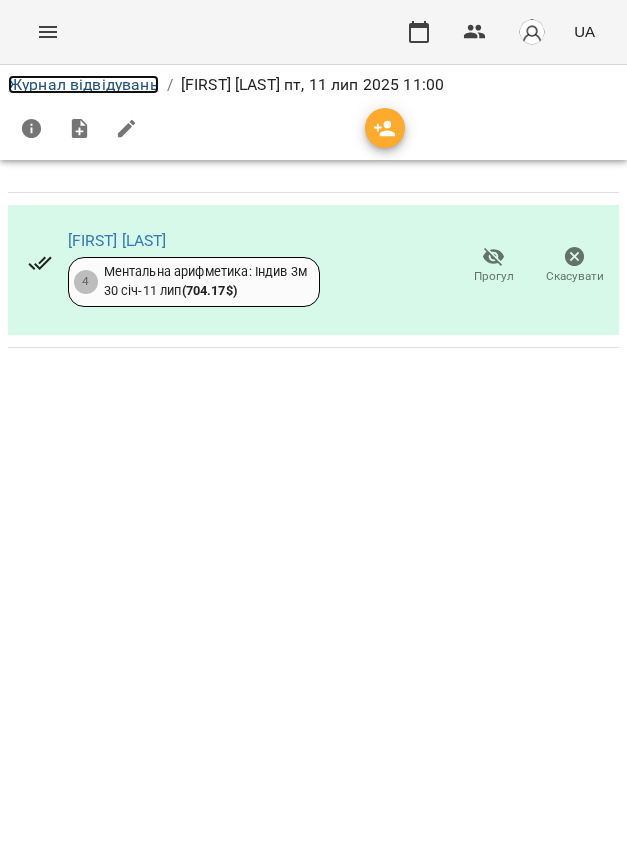 click on "Журнал відвідувань" at bounding box center (83, 84) 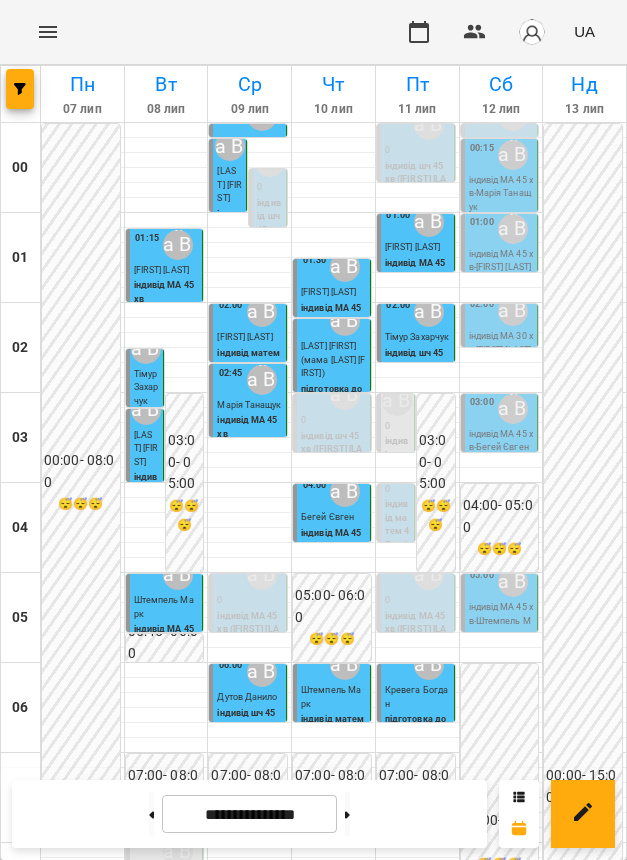 scroll, scrollTop: 750, scrollLeft: 0, axis: vertical 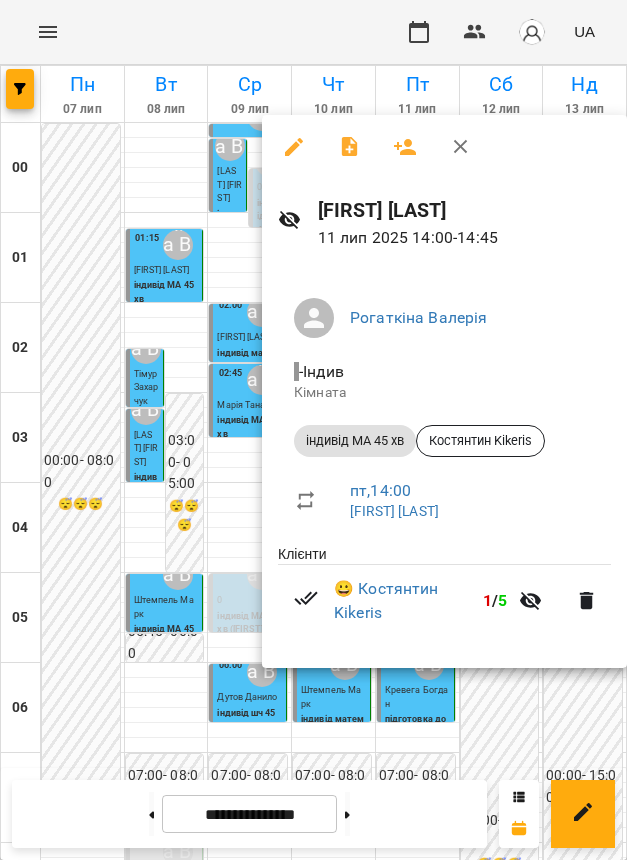 click at bounding box center (313, 430) 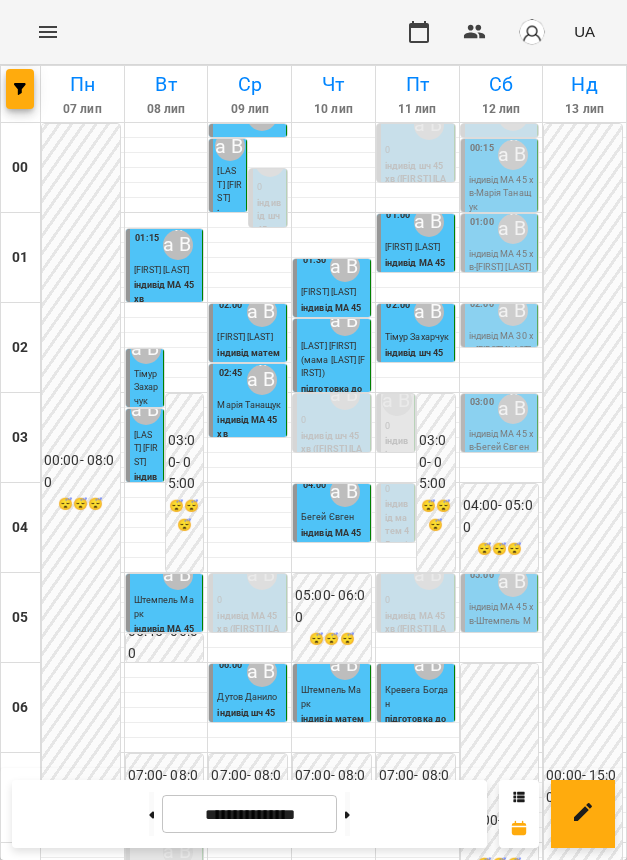 scroll, scrollTop: 638, scrollLeft: 0, axis: vertical 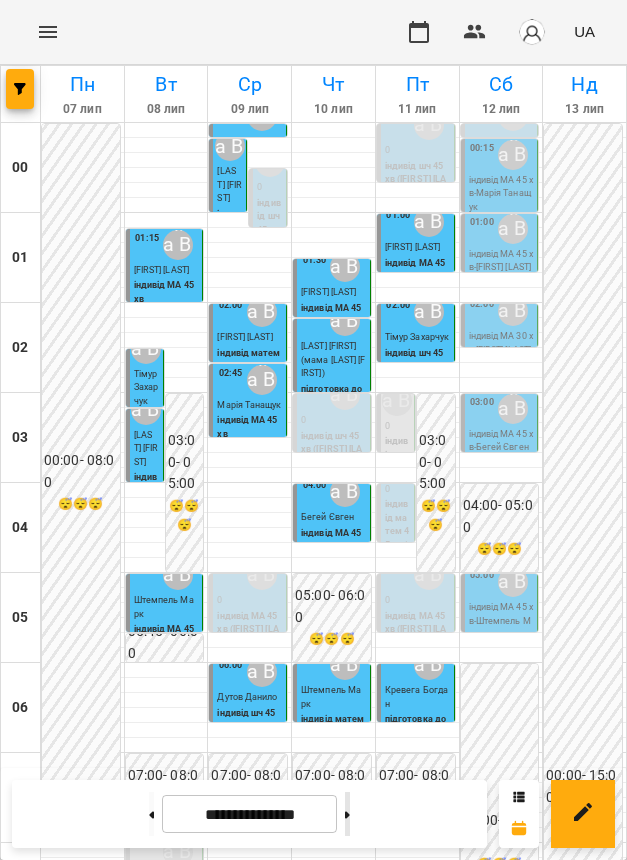 click at bounding box center (347, 814) 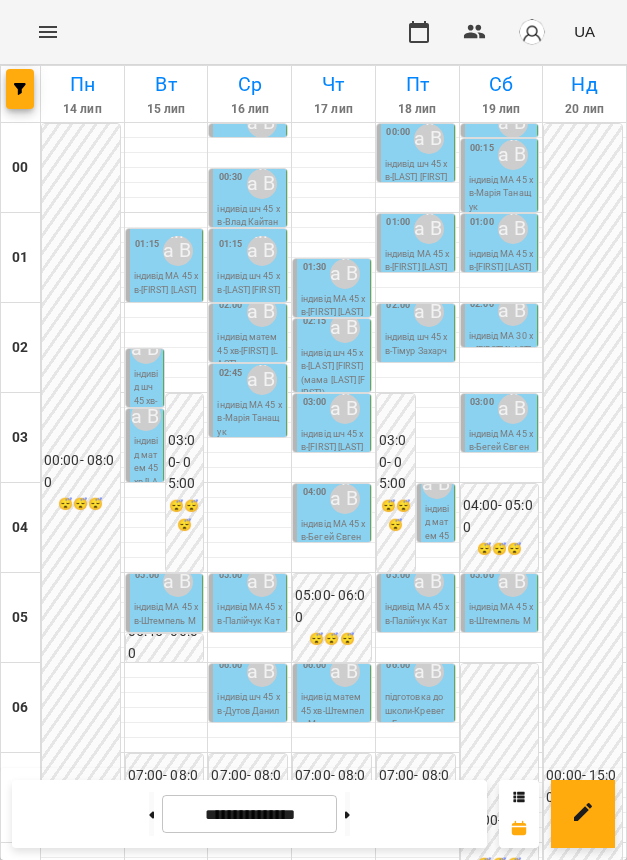 scroll, scrollTop: 0, scrollLeft: 0, axis: both 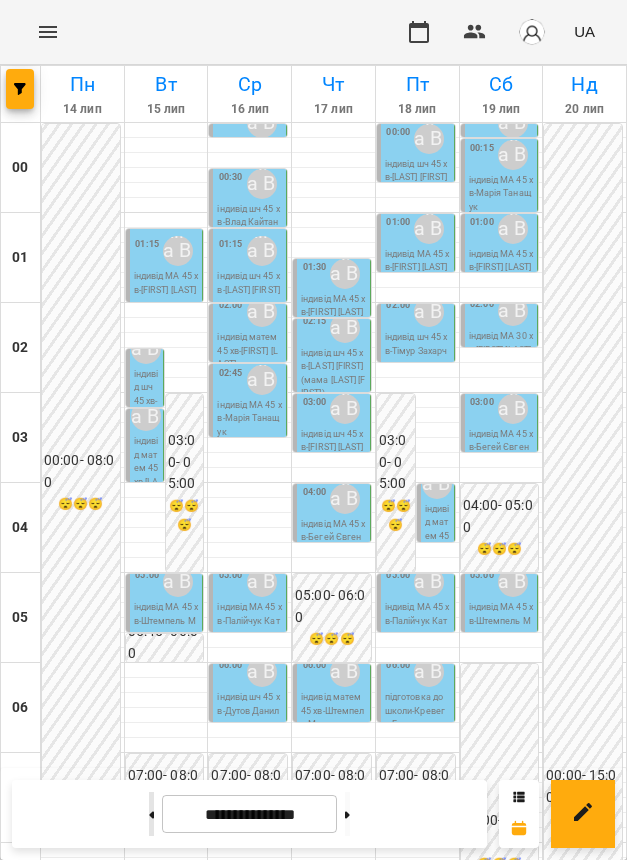 click at bounding box center [151, 814] 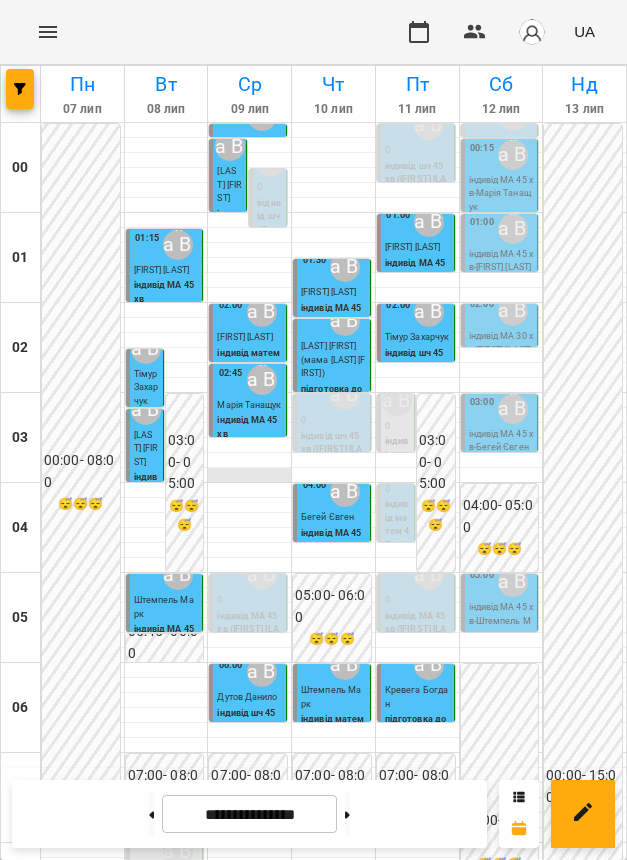 scroll, scrollTop: 1513, scrollLeft: 0, axis: vertical 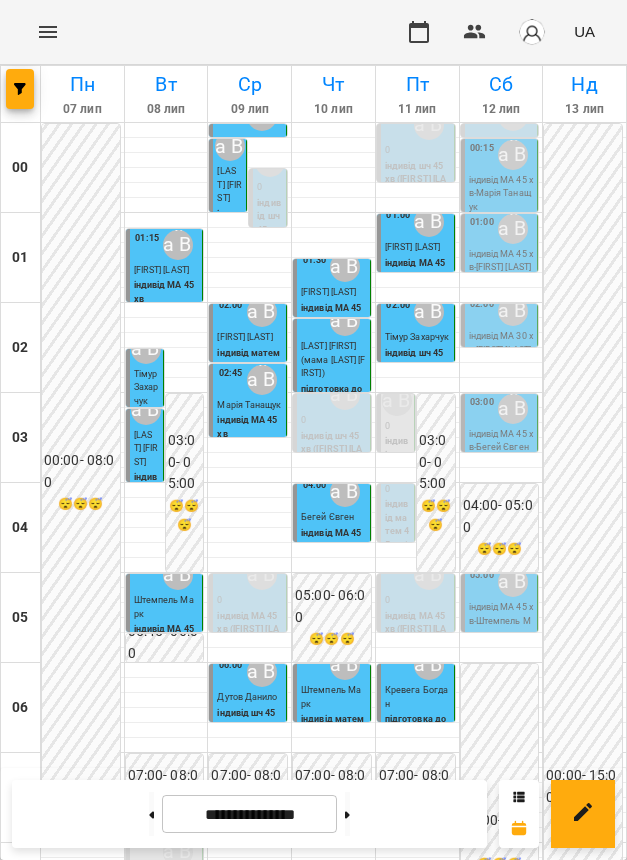 click on "індивід шч 45 хв" at bounding box center [417, 2234] 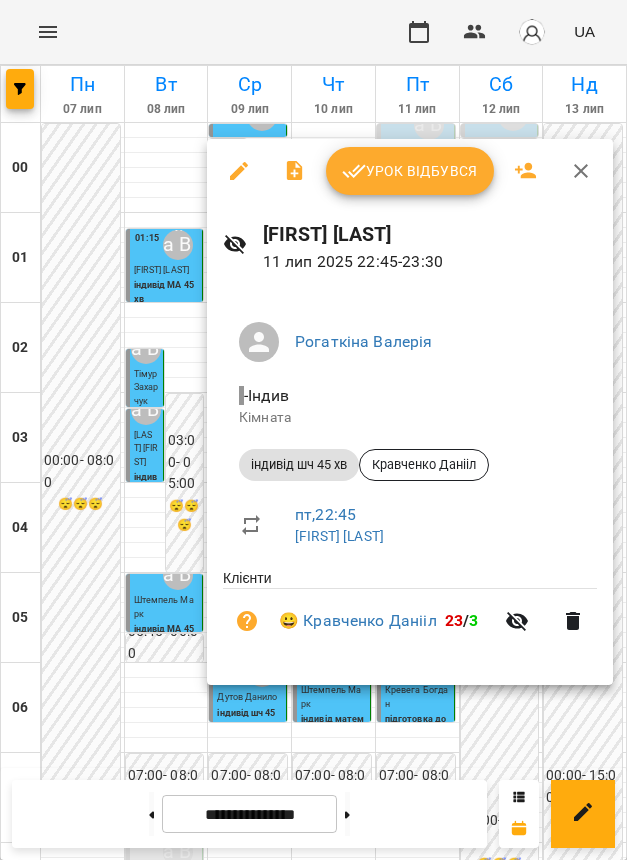 click at bounding box center (313, 430) 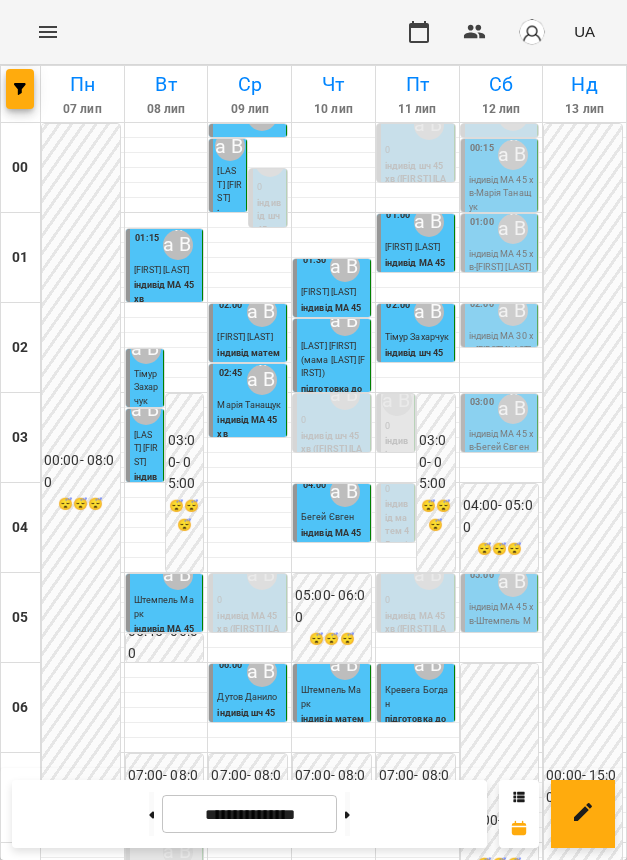scroll, scrollTop: 638, scrollLeft: 0, axis: vertical 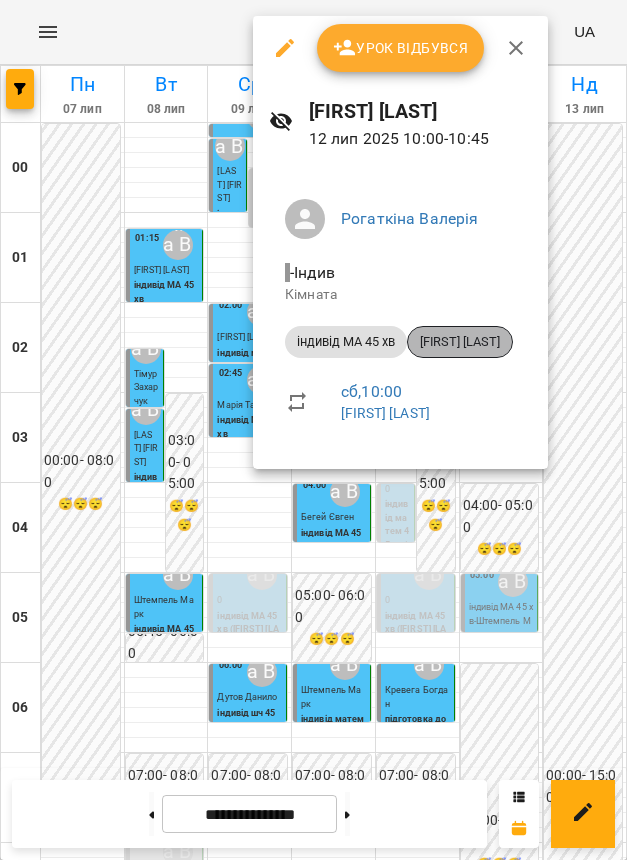 click on "[FIRST] [LAST]" at bounding box center [460, 342] 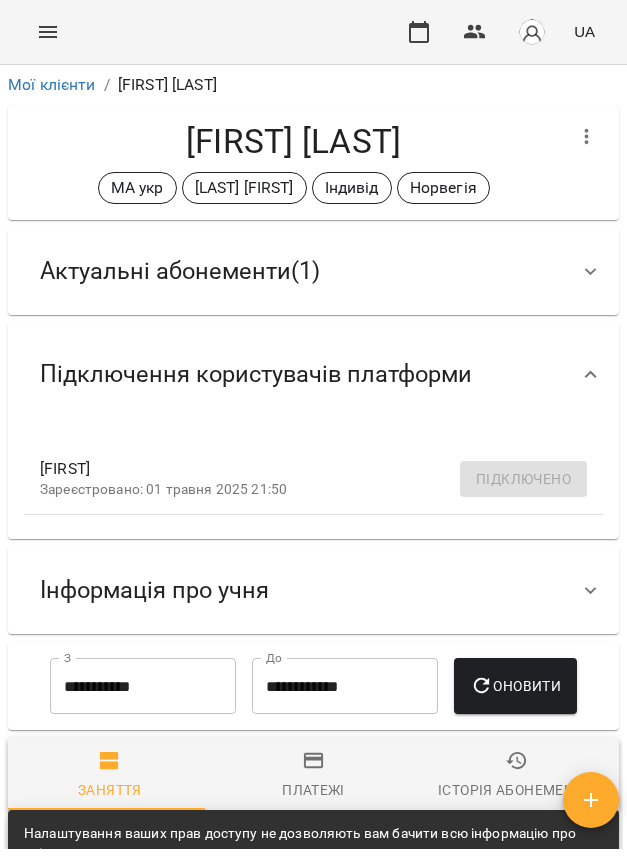 click on "Актуальні абонементи ( 1 )" at bounding box center [180, 271] 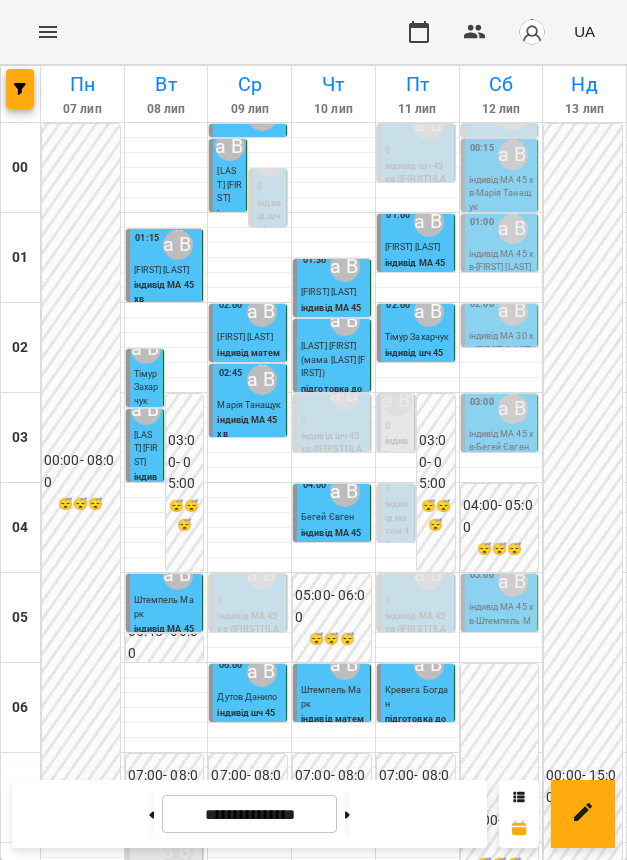 scroll, scrollTop: 513, scrollLeft: 0, axis: vertical 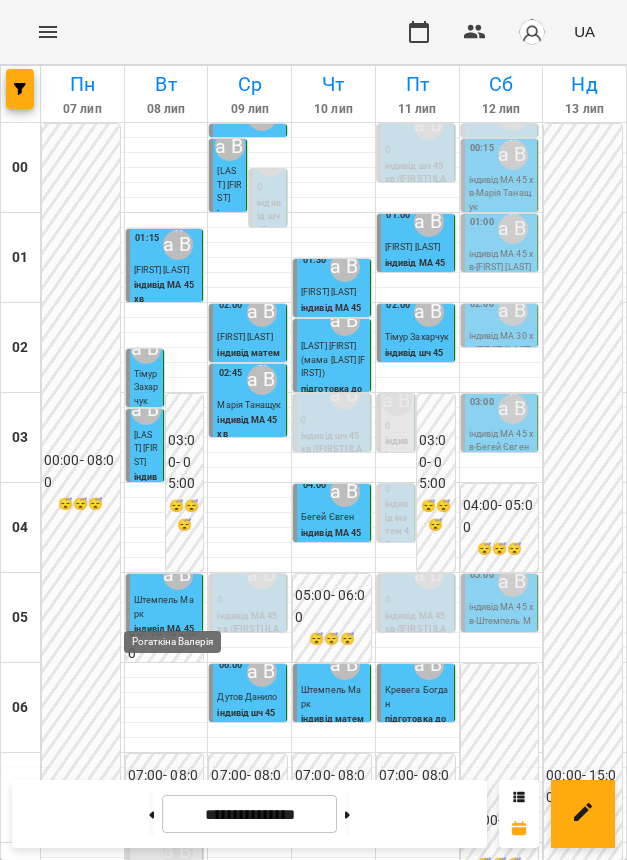 click on "Рогаткіна Валерія" at bounding box center (178, 1115) 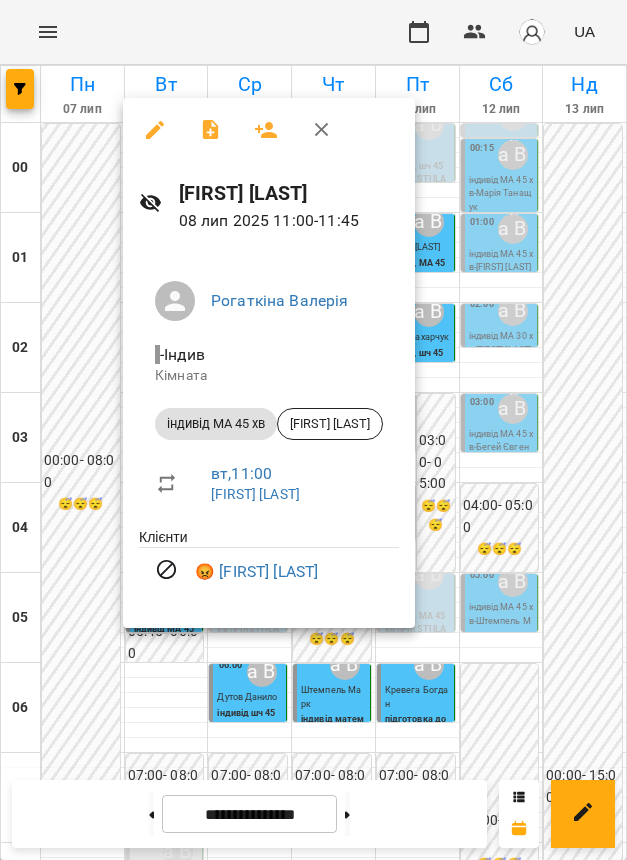 click at bounding box center [313, 430] 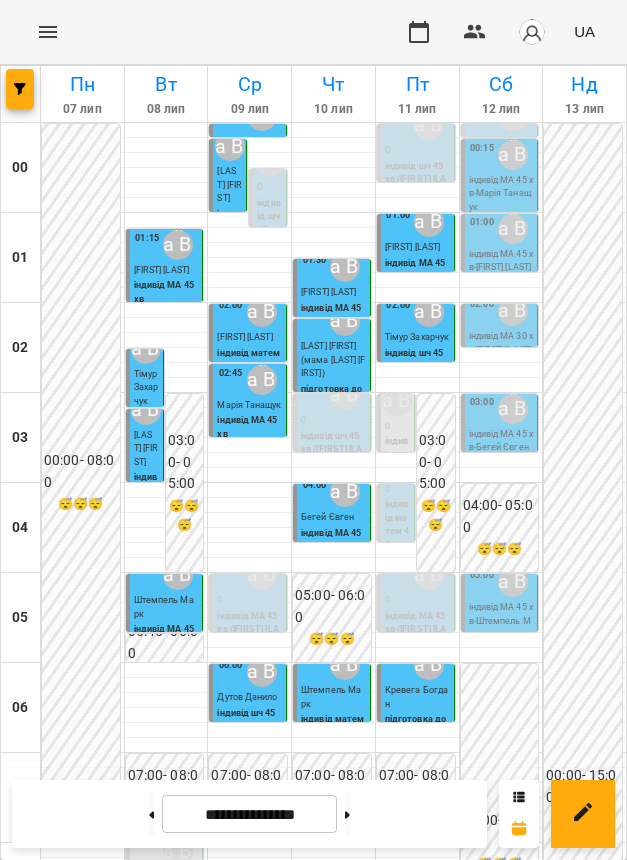 click on "індивід матем 45 хв ([LAST] [LAST])" at bounding box center (249, 1170) 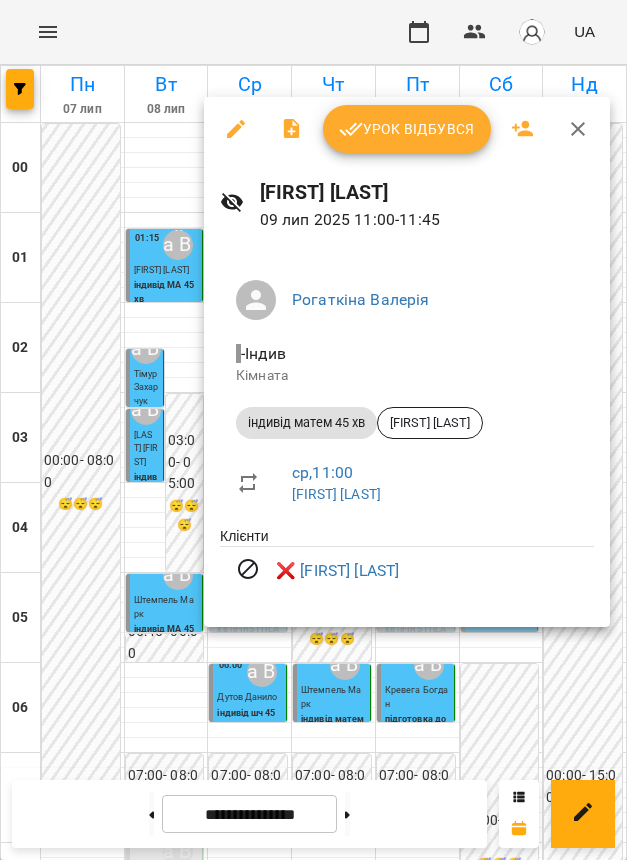 click at bounding box center [313, 430] 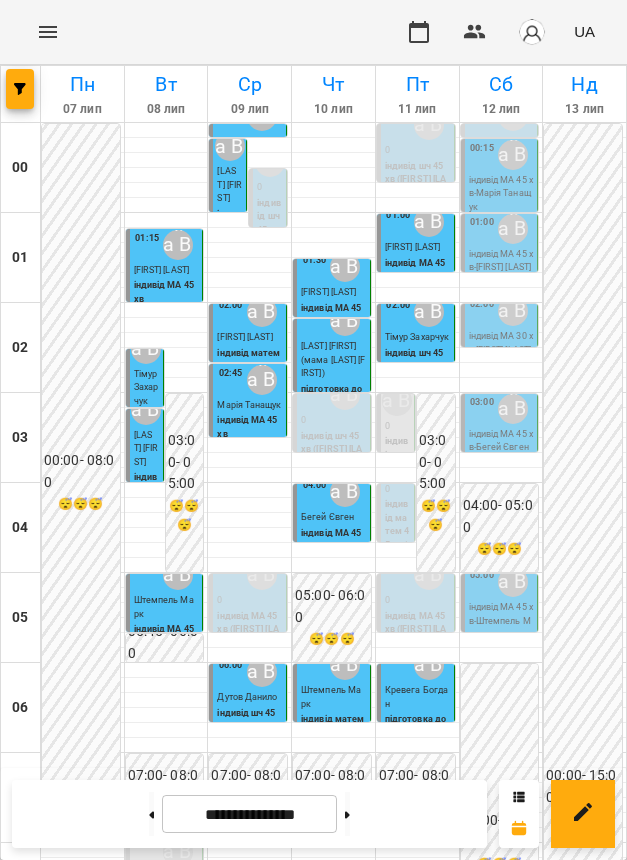 scroll, scrollTop: 375, scrollLeft: 0, axis: vertical 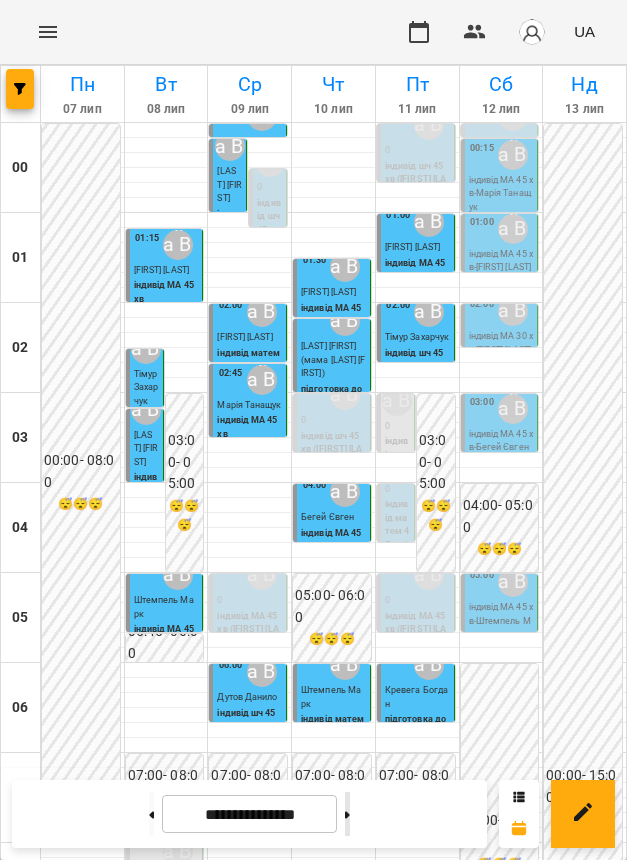 click at bounding box center [347, 814] 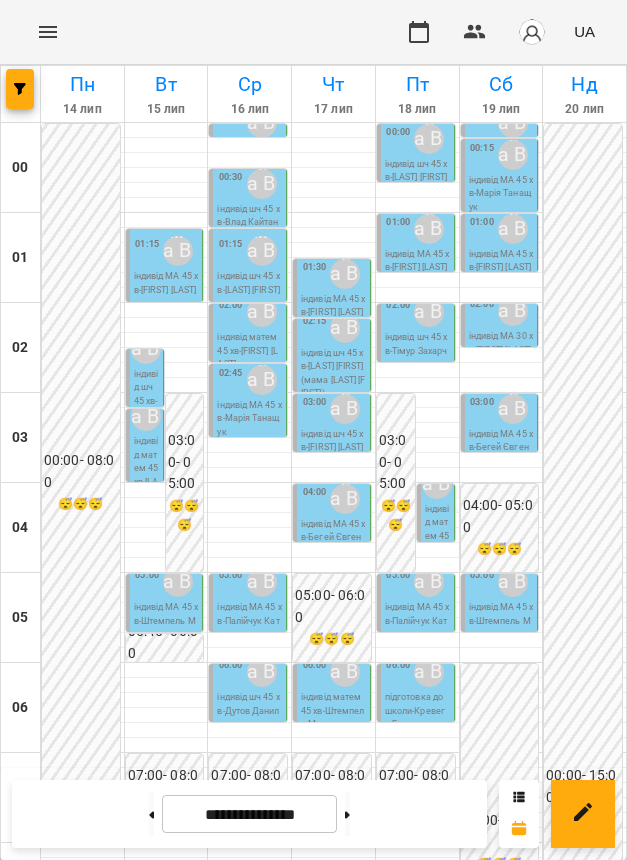 scroll, scrollTop: 750, scrollLeft: 0, axis: vertical 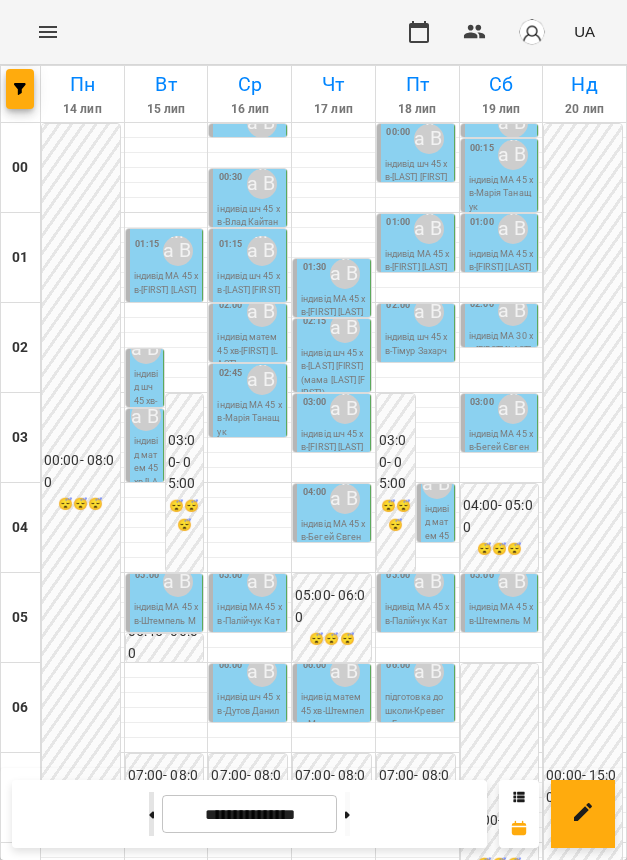click at bounding box center [151, 814] 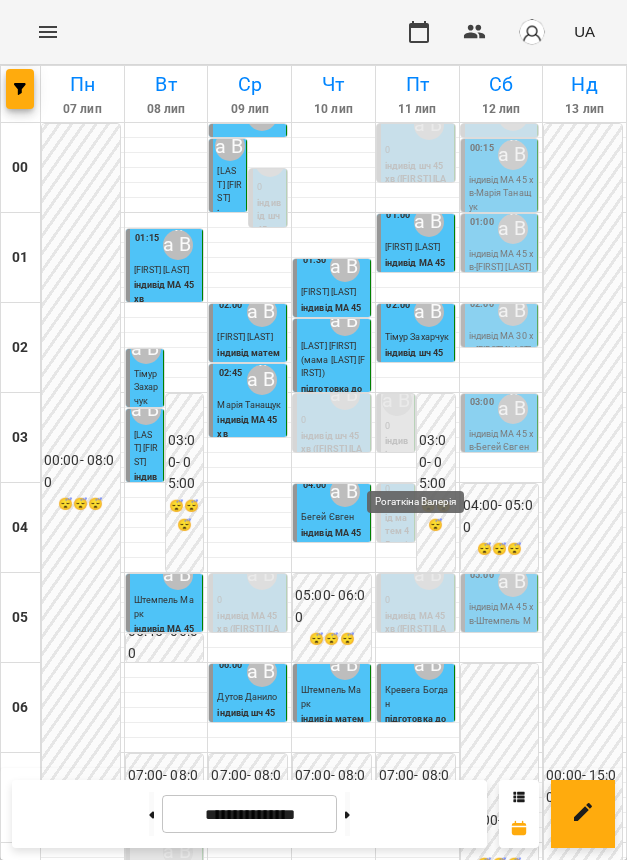 click on "Рогаткіна Валерія" at bounding box center [429, 1212] 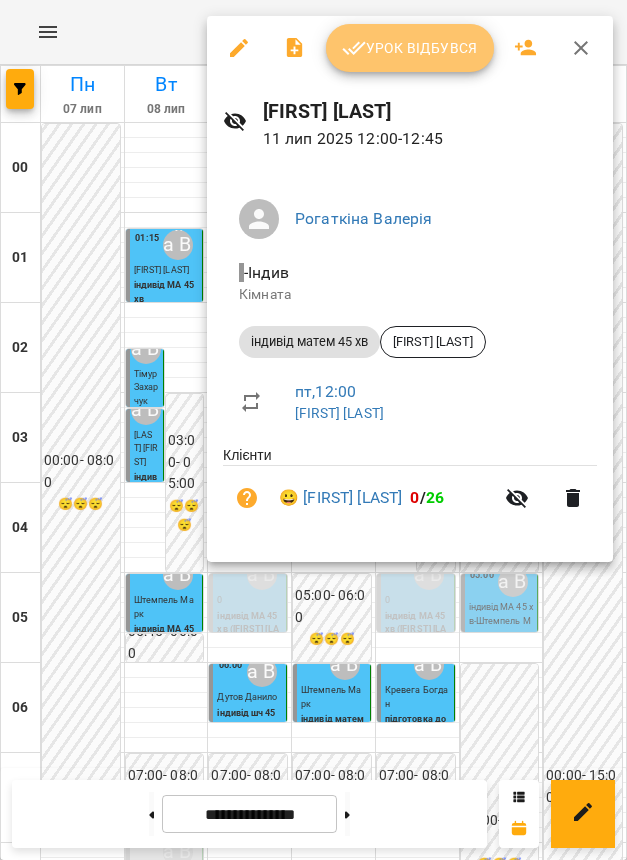 click on "Урок відбувся" at bounding box center [410, 48] 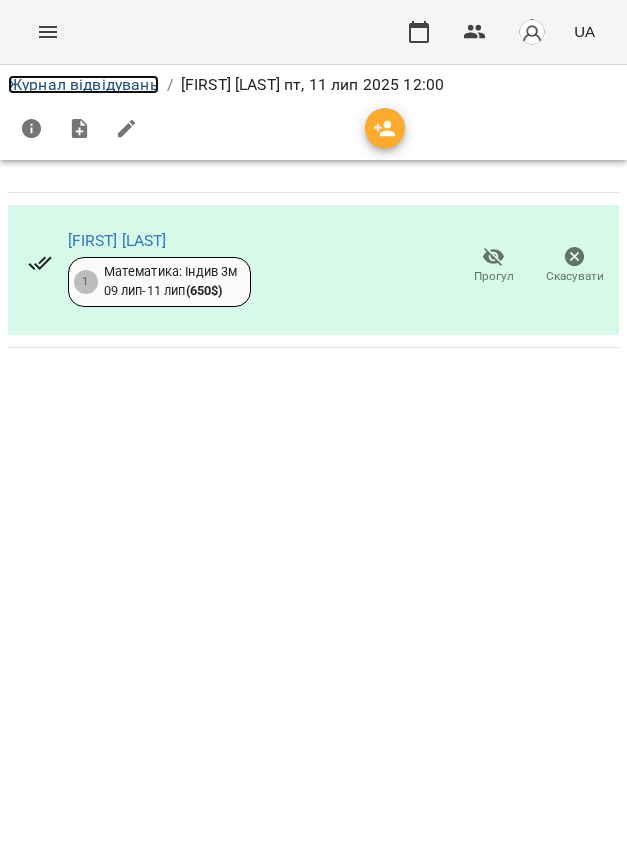 click on "Журнал відвідувань" at bounding box center [83, 84] 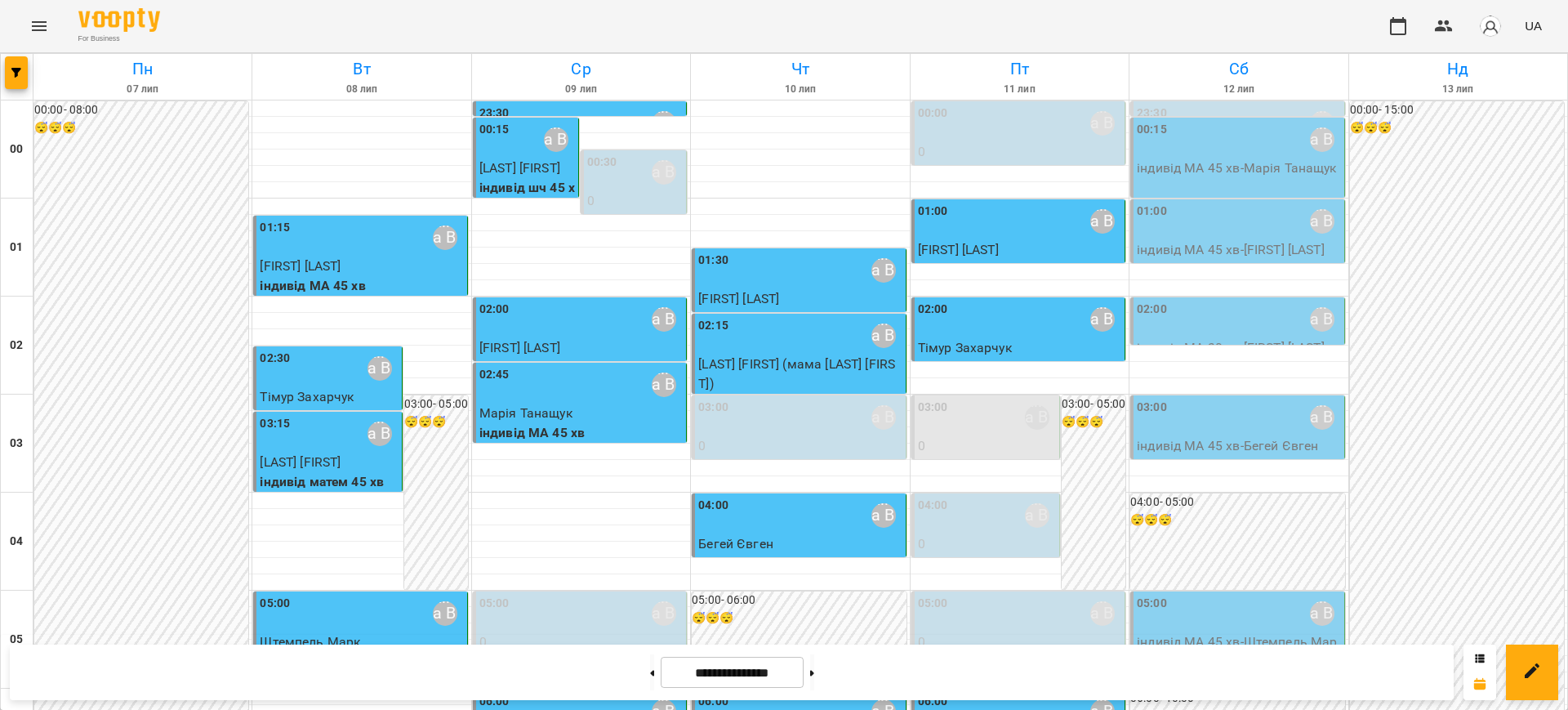 scroll, scrollTop: 0, scrollLeft: 0, axis: both 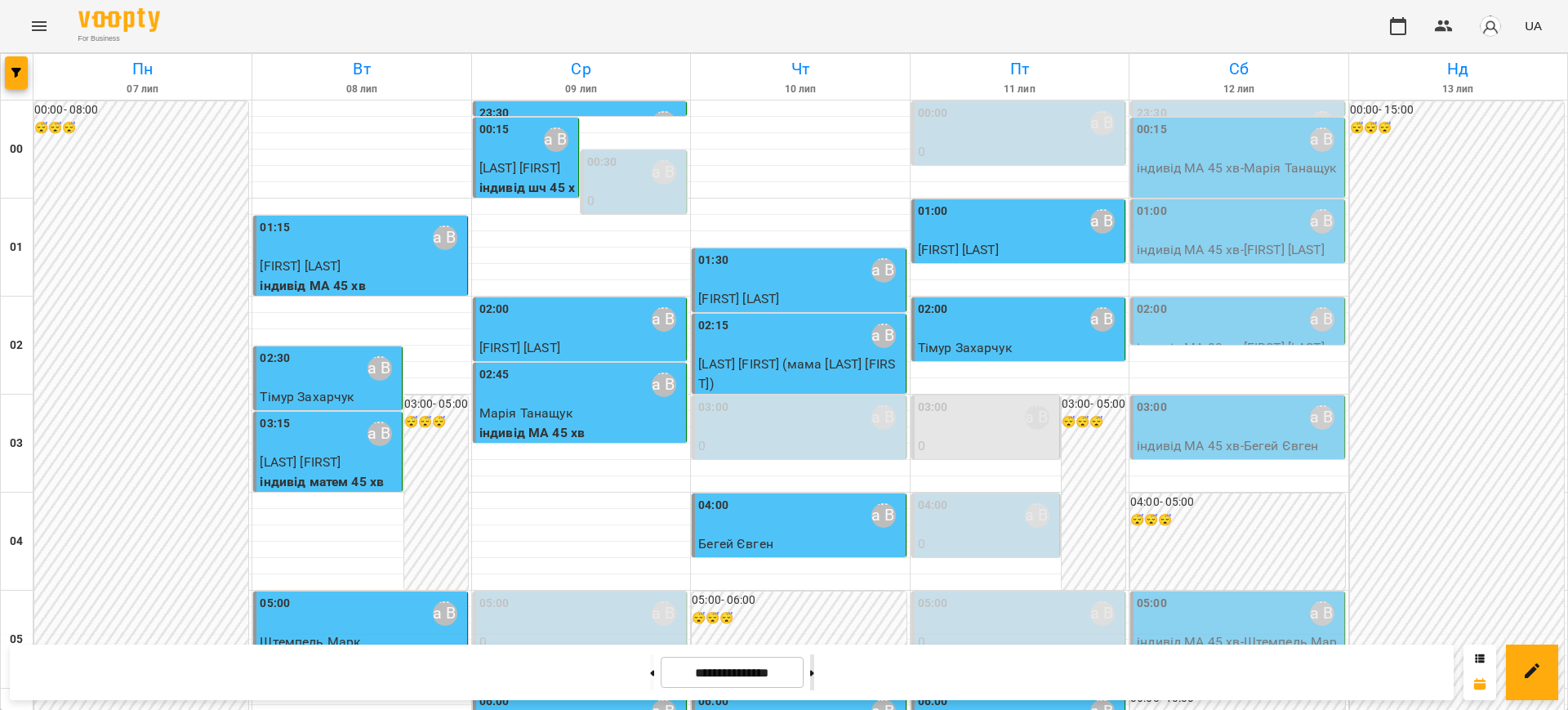 click at bounding box center [812, 672] 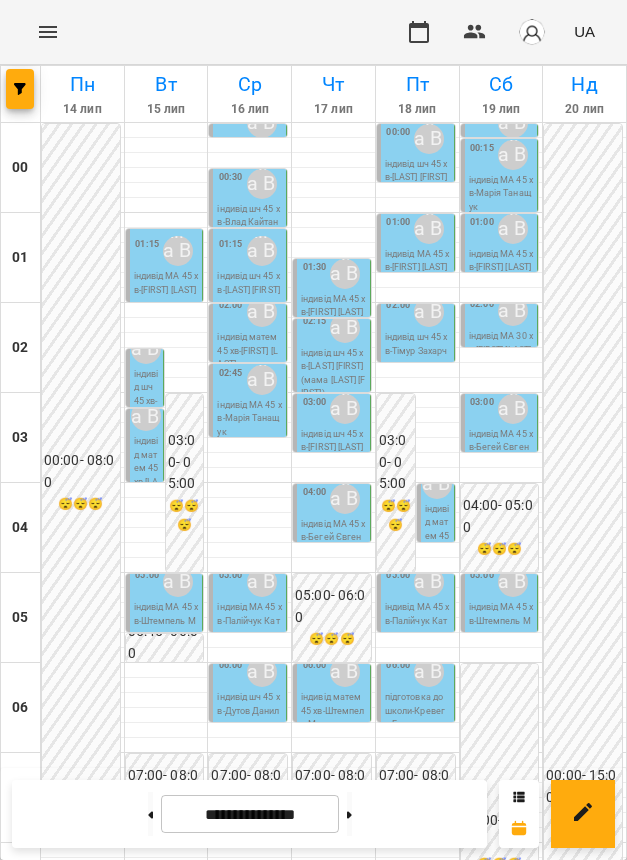 scroll, scrollTop: 290, scrollLeft: 0, axis: vertical 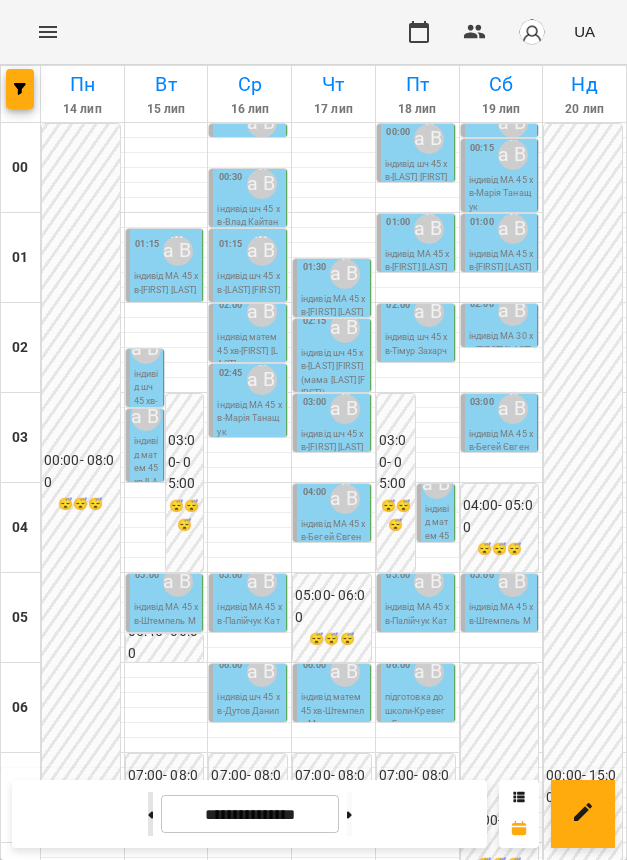 click at bounding box center [150, 814] 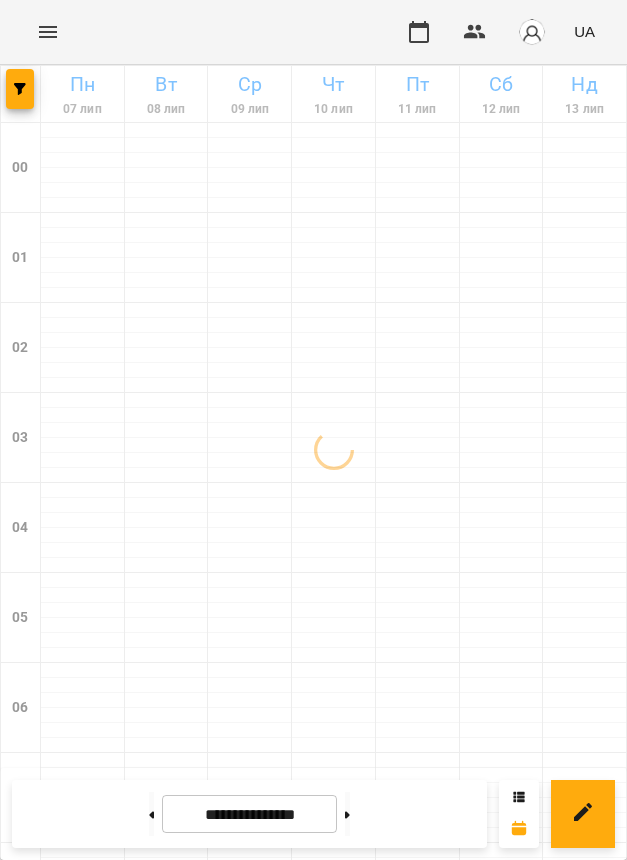 scroll, scrollTop: 1513, scrollLeft: 0, axis: vertical 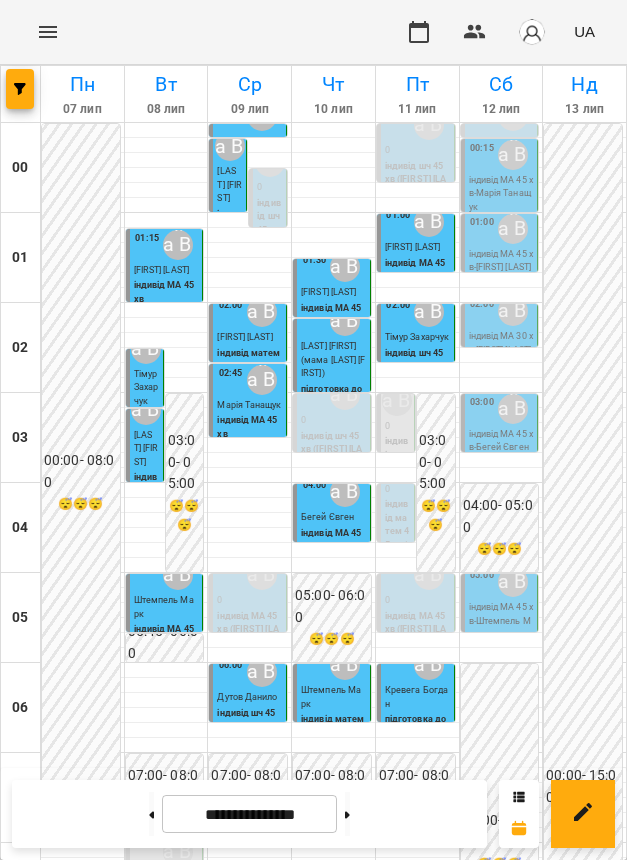 click at bounding box center [333, 1420] 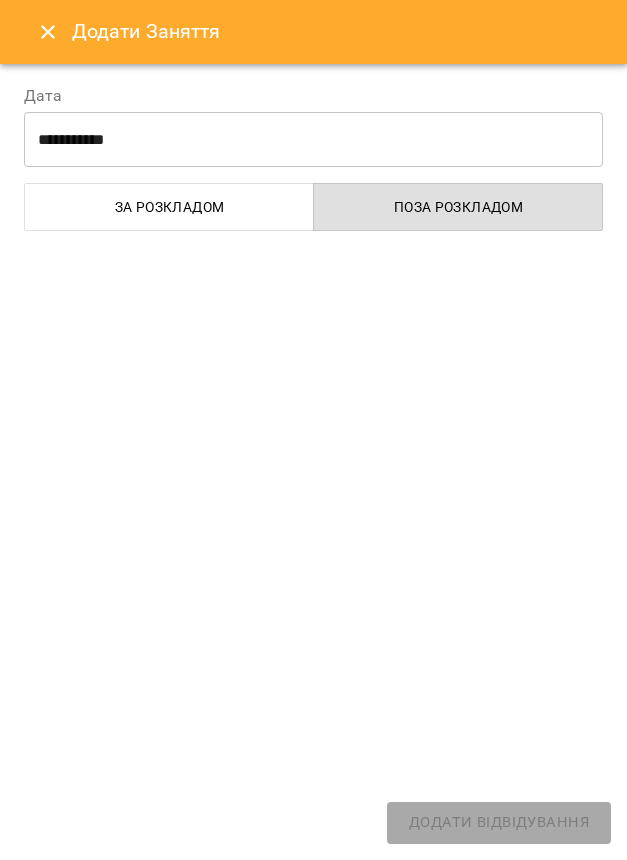 select on "**********" 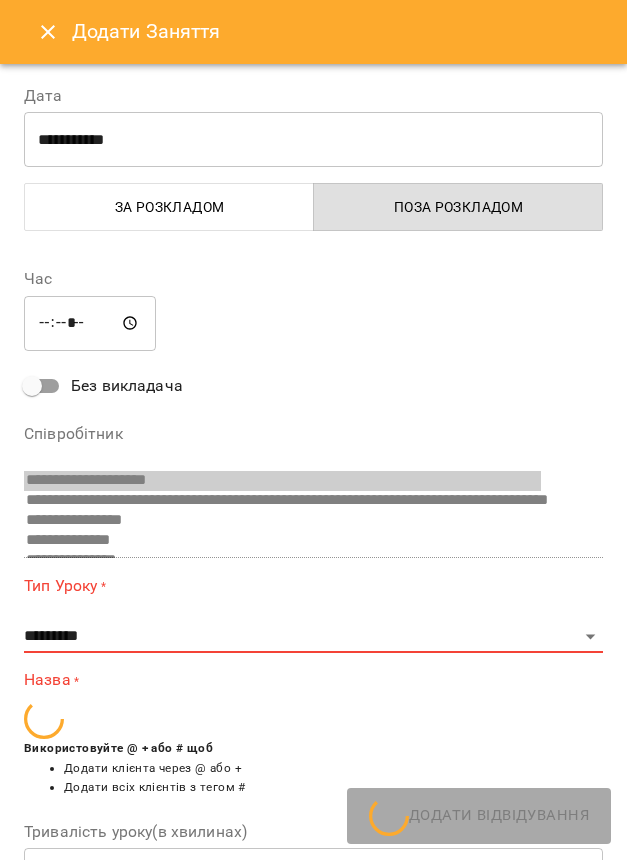 scroll, scrollTop: 1053, scrollLeft: 0, axis: vertical 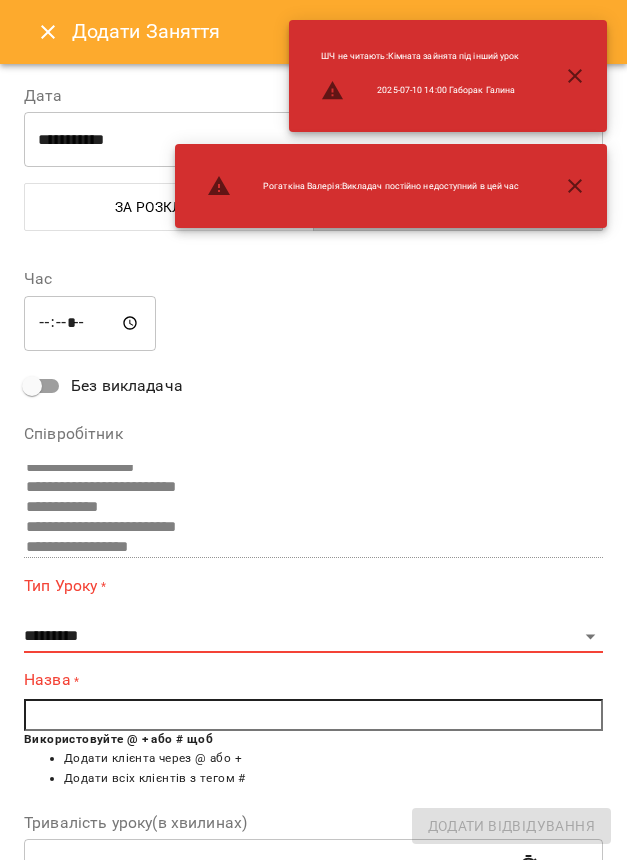 click 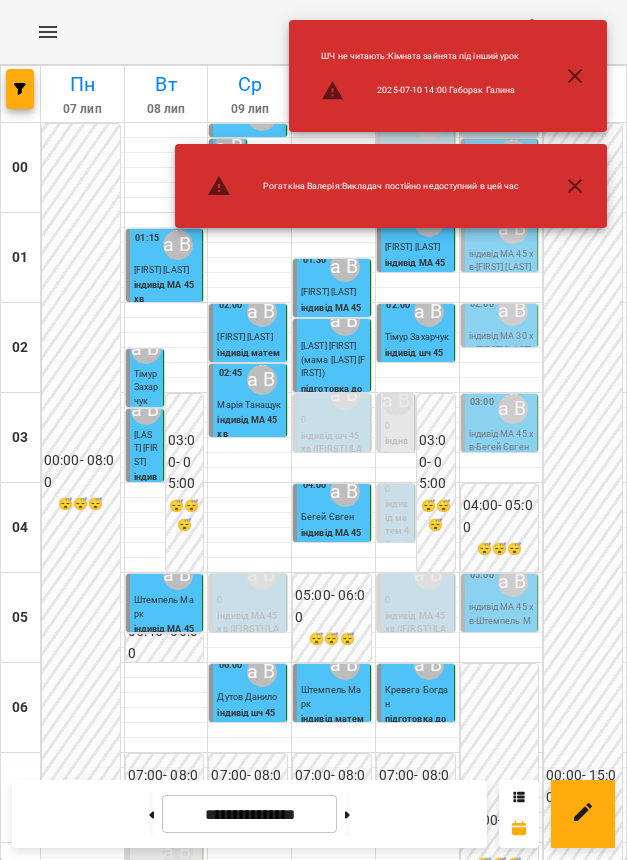 click on "Костянтин Kikeris" at bounding box center (397, 1423) 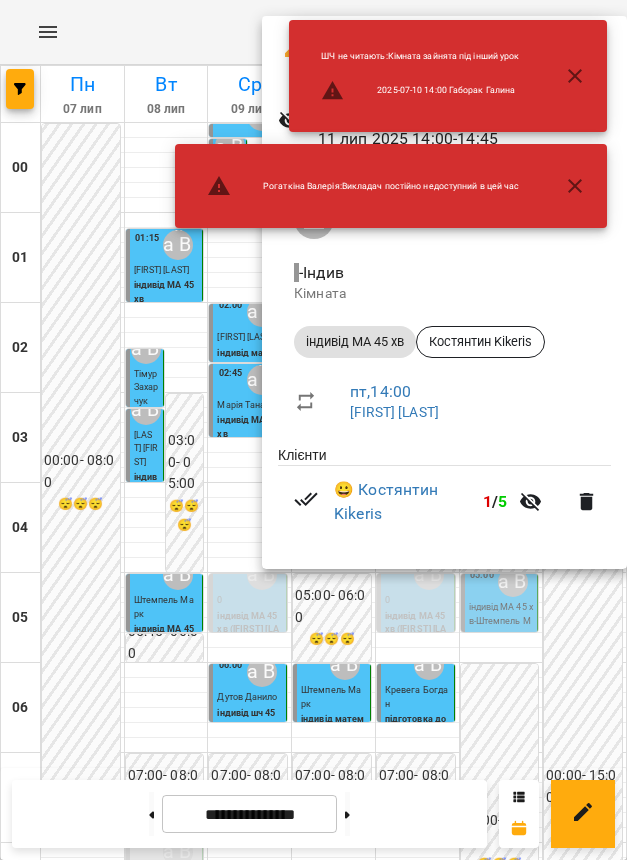 click at bounding box center [575, 76] 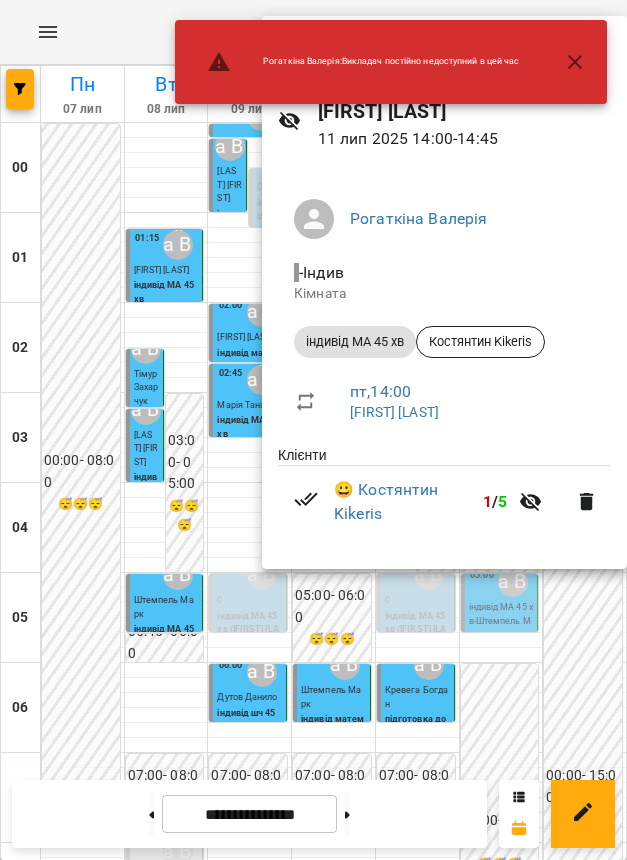 click 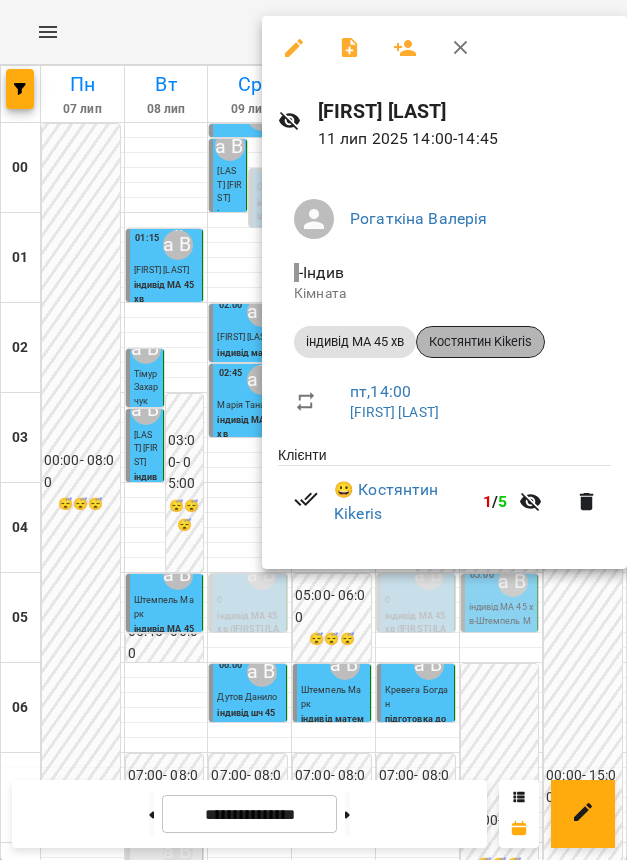 click on "Костянтин Kikeris" at bounding box center [480, 342] 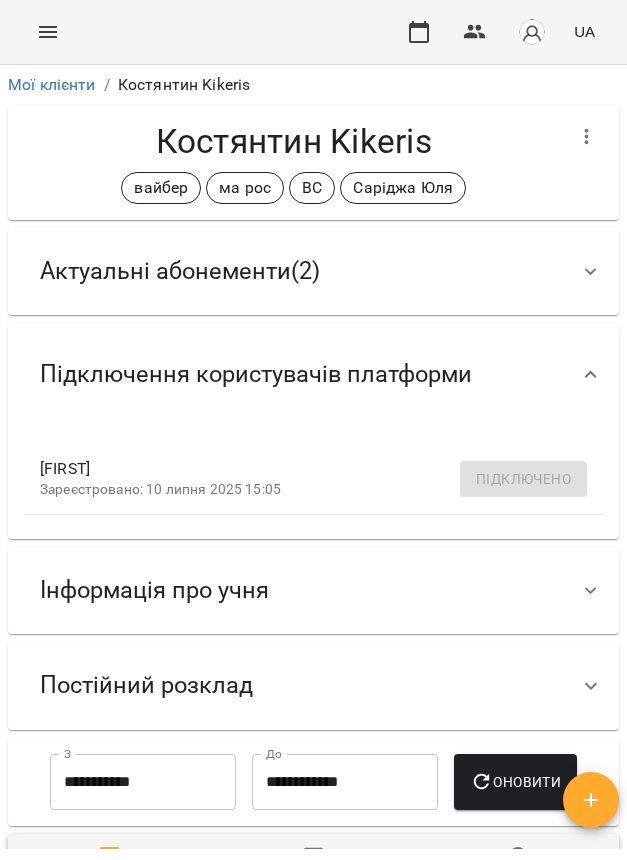 click on "Актуальні абонементи ( 2 )" at bounding box center [180, 271] 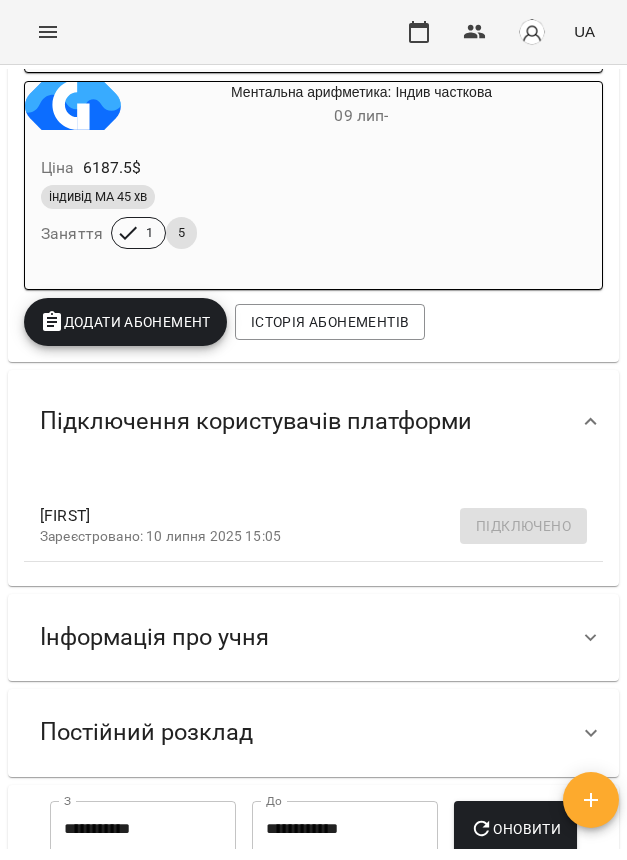 scroll, scrollTop: 625, scrollLeft: 0, axis: vertical 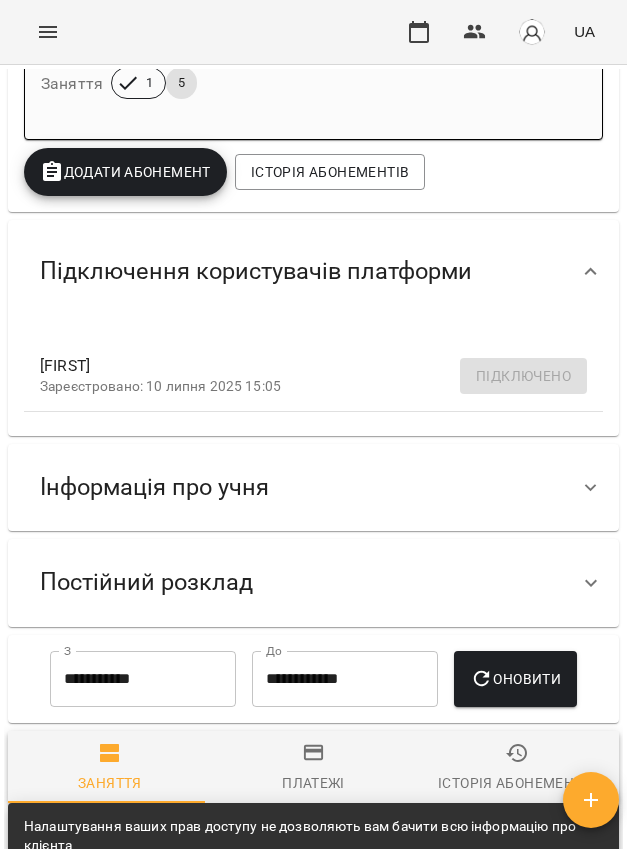 click on "Інформація про учня" at bounding box center (154, 487) 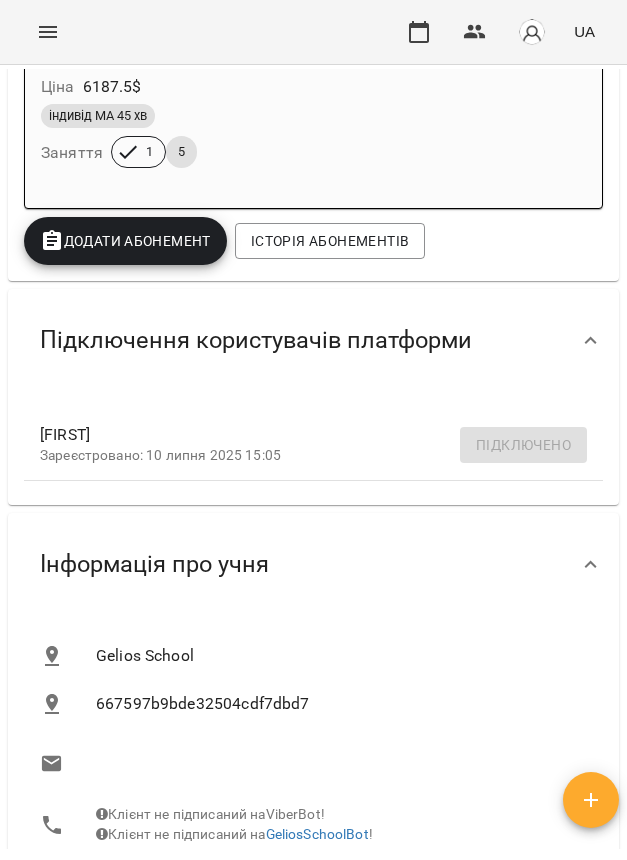 scroll, scrollTop: 500, scrollLeft: 0, axis: vertical 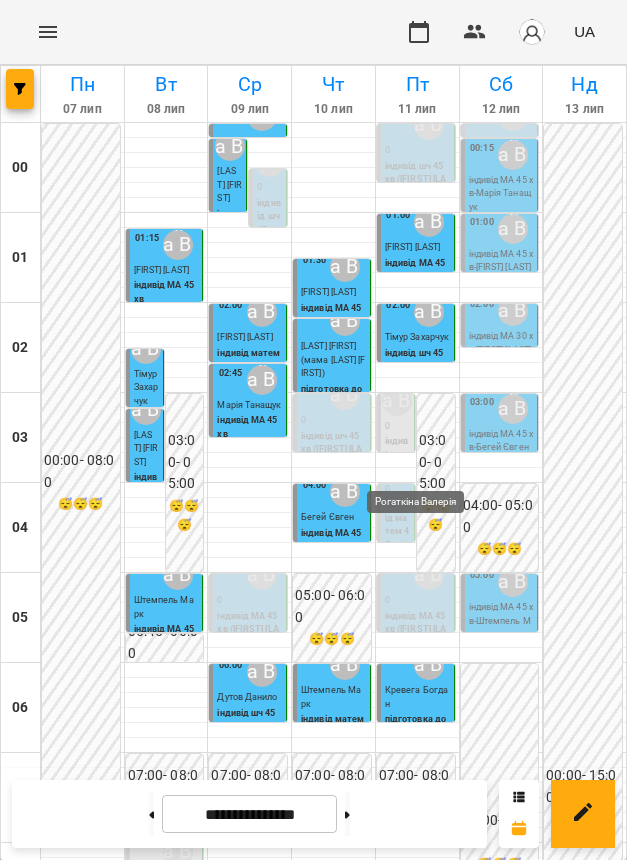 click on "Рогаткіна Валерія" at bounding box center [429, 1212] 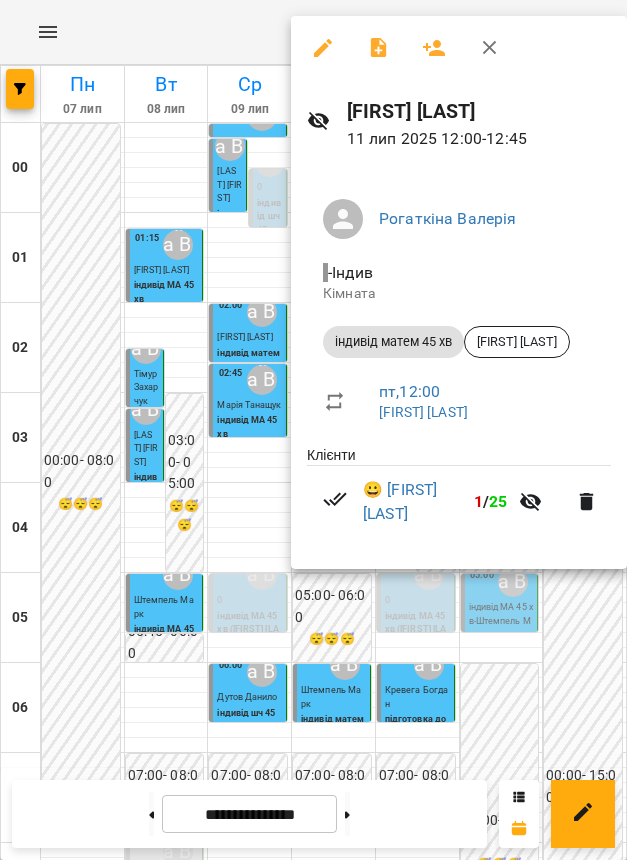 click at bounding box center [313, 430] 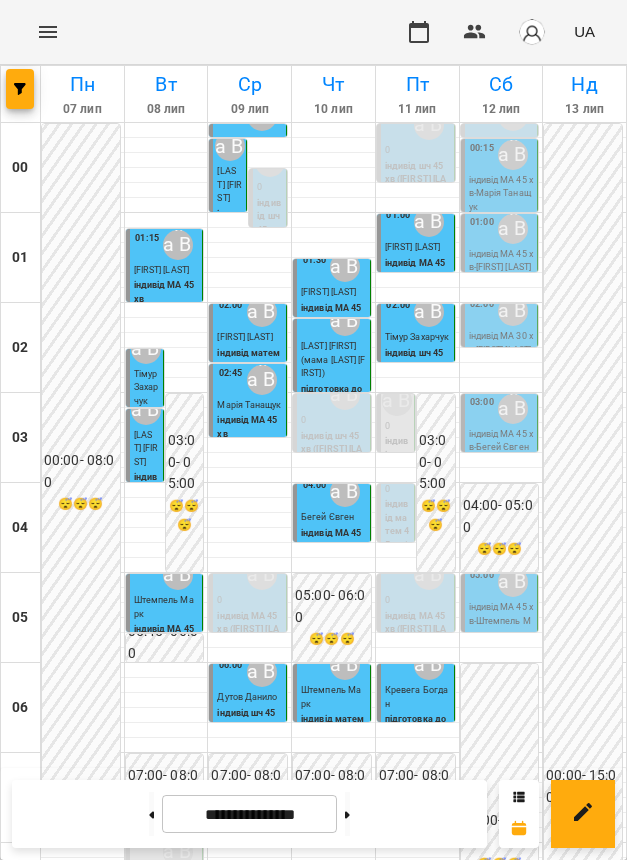 scroll, scrollTop: 1125, scrollLeft: 0, axis: vertical 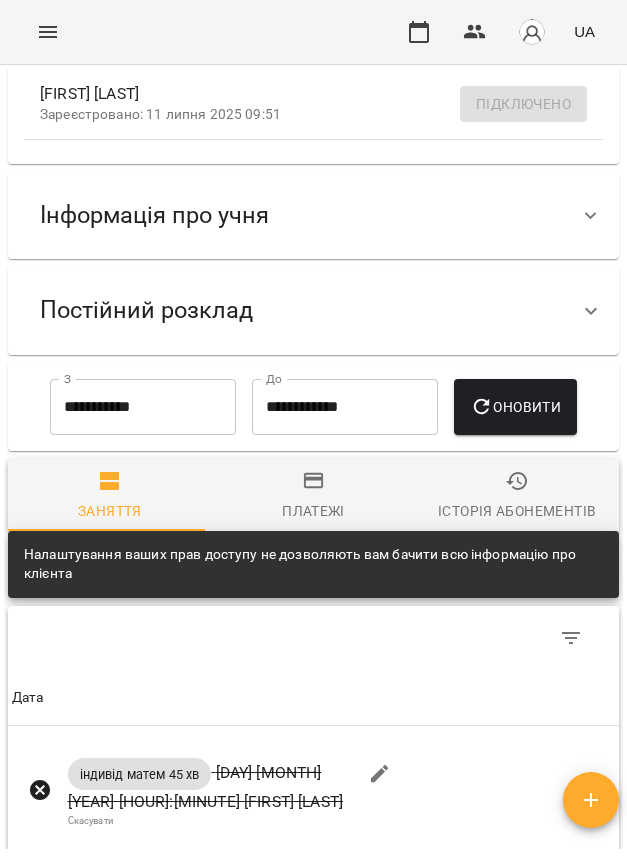 click on "Інформація про учня" at bounding box center (154, 215) 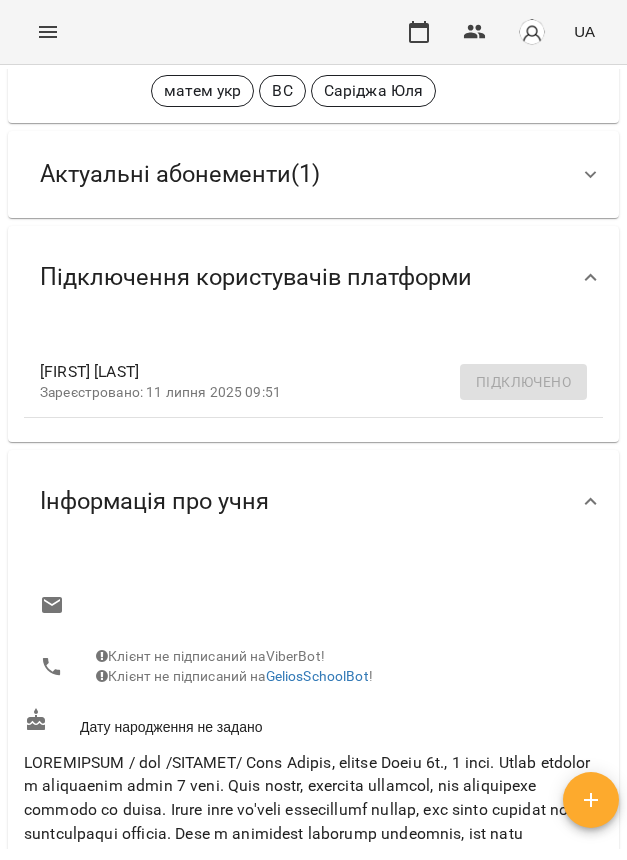 scroll, scrollTop: 0, scrollLeft: 0, axis: both 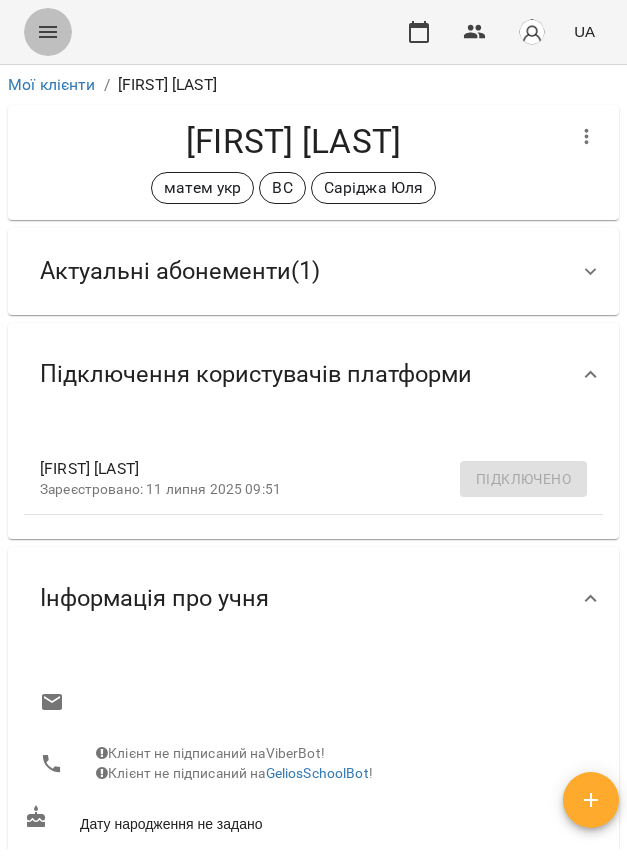 click 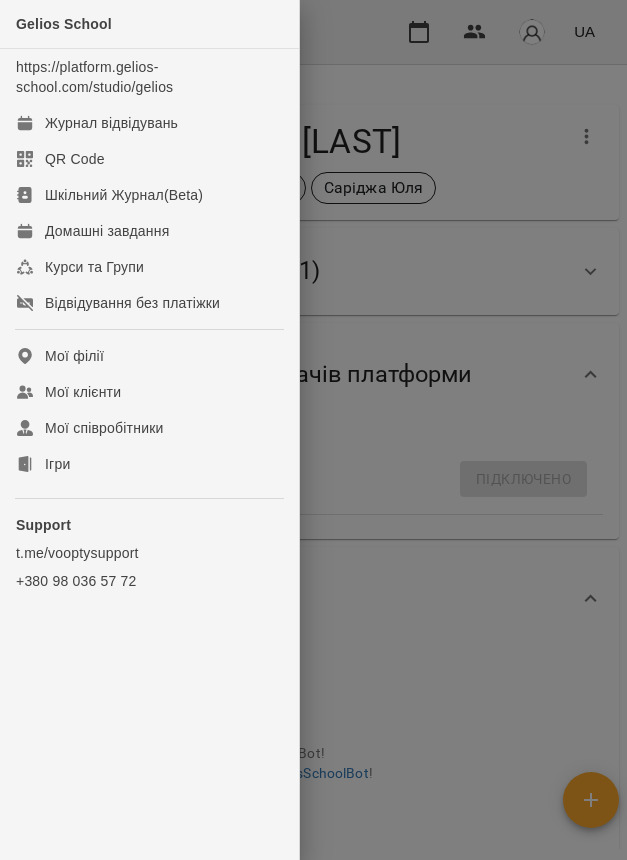 click at bounding box center (313, 430) 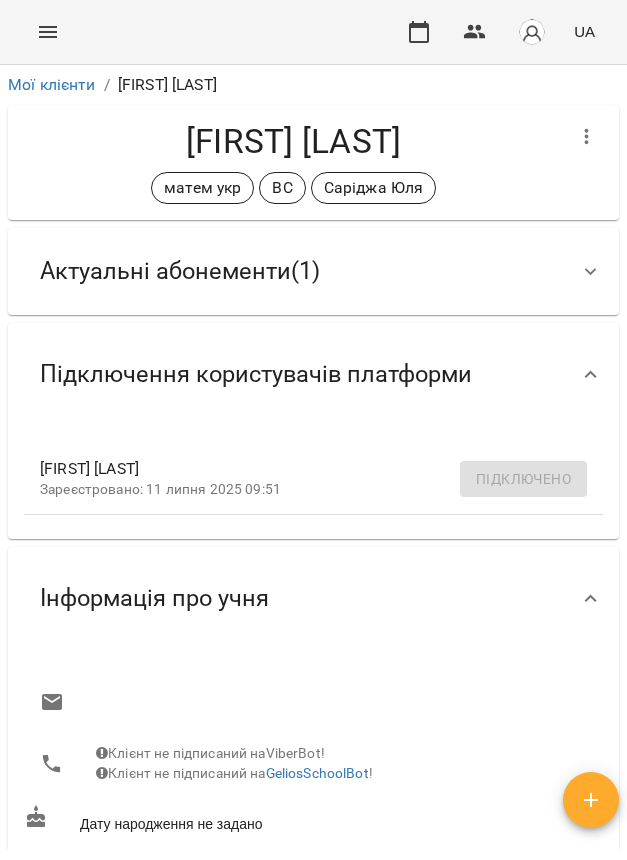click at bounding box center (48, 32) 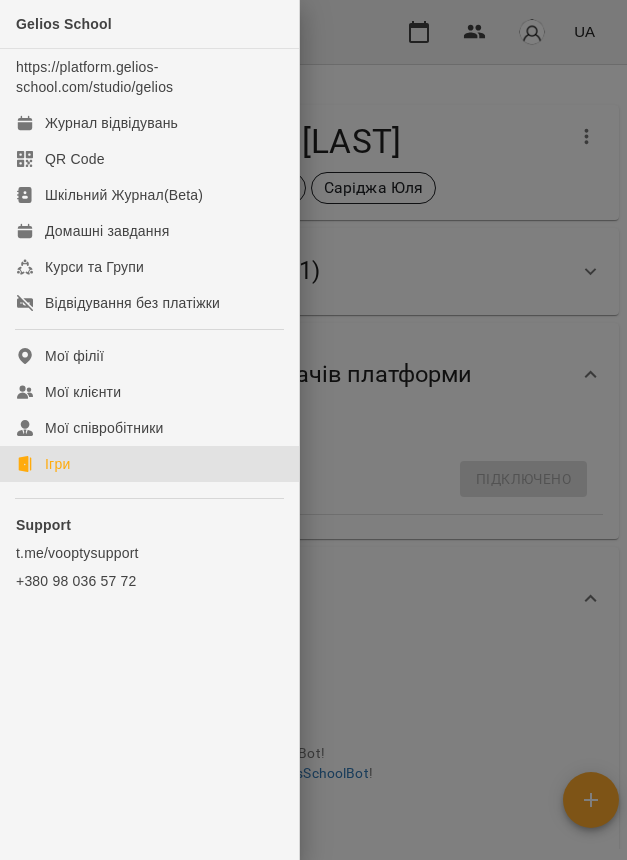 click on "Ігри" 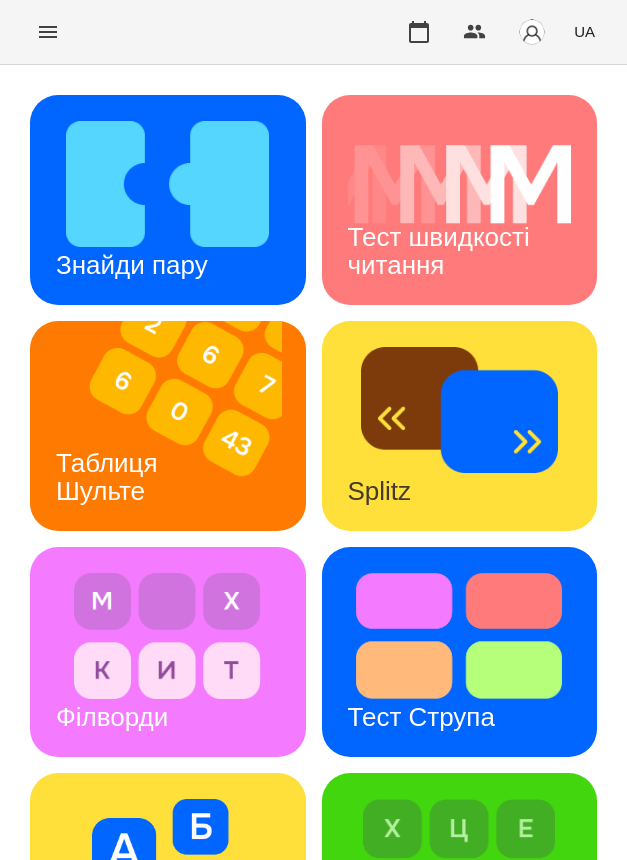 scroll, scrollTop: 1250, scrollLeft: 0, axis: vertical 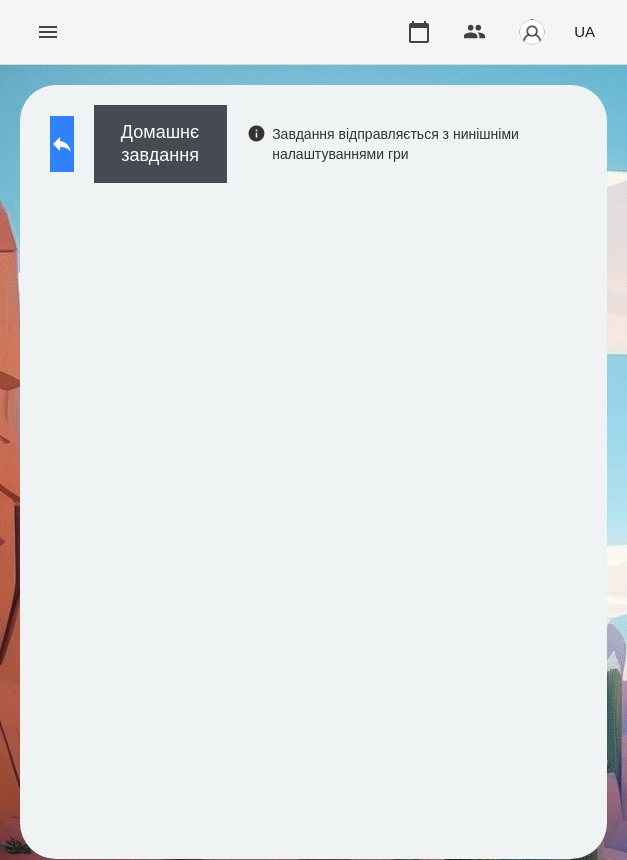 click 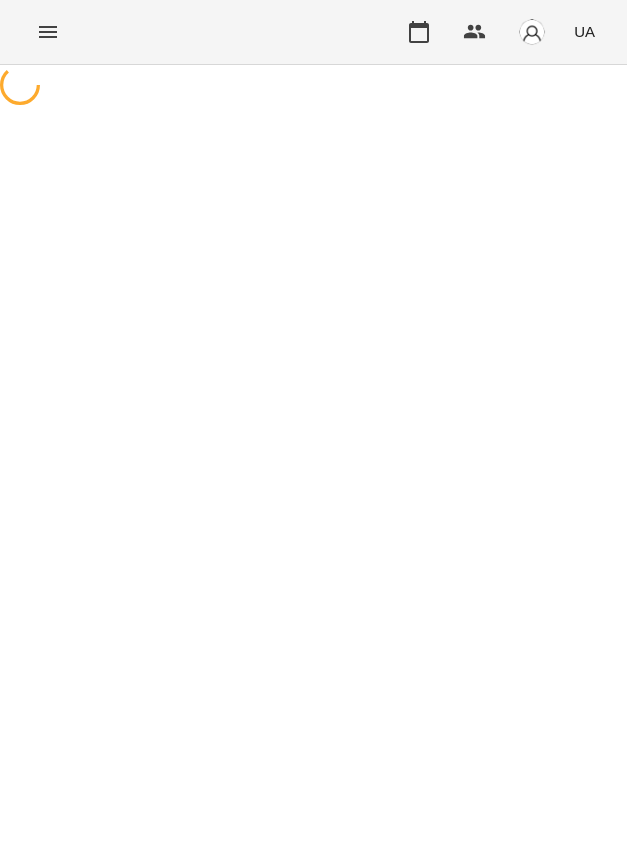 scroll, scrollTop: 0, scrollLeft: 0, axis: both 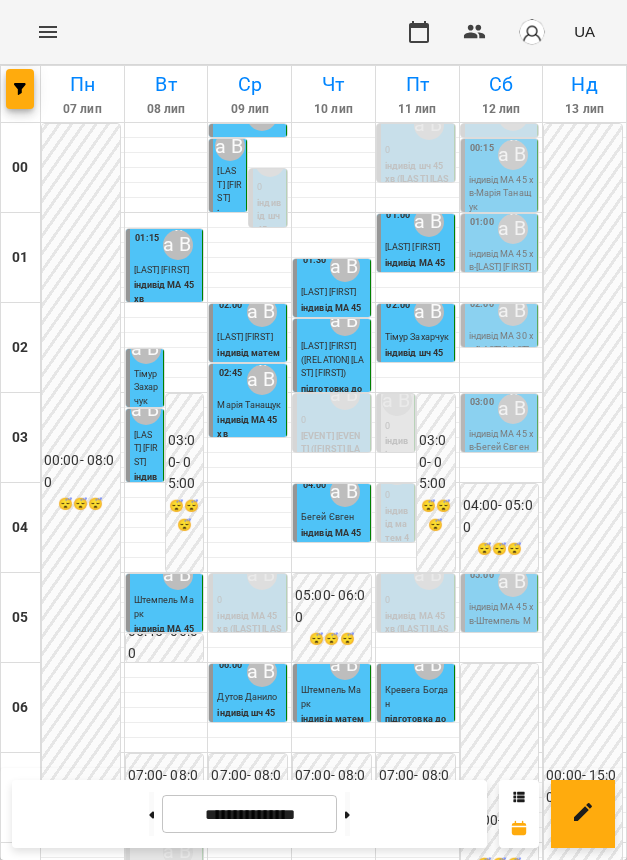 click 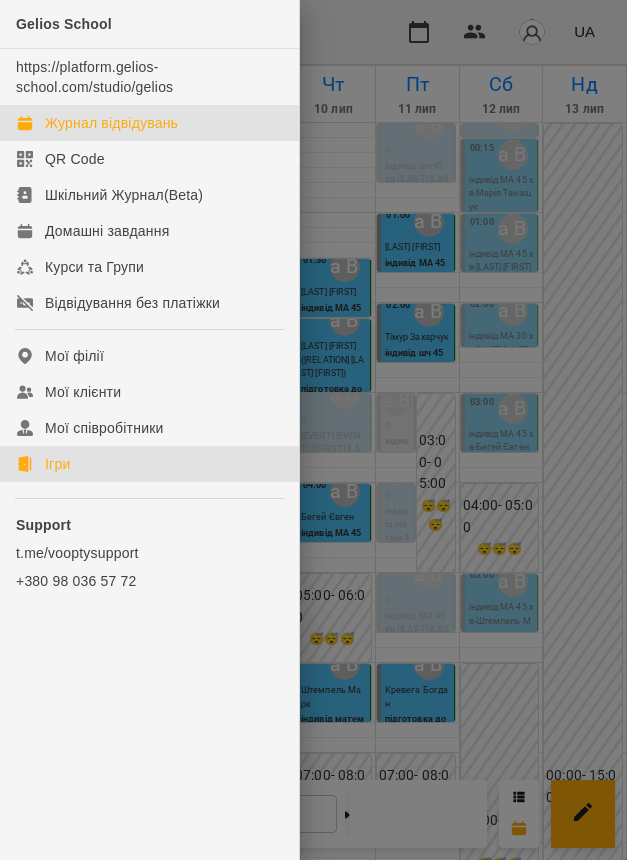 click on "Ігри" 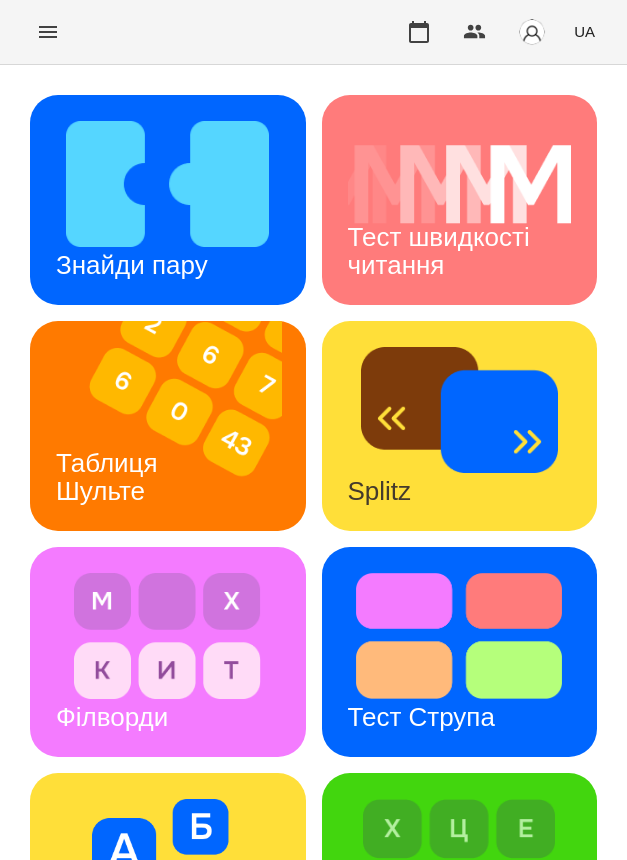 scroll, scrollTop: 250, scrollLeft: 0, axis: vertical 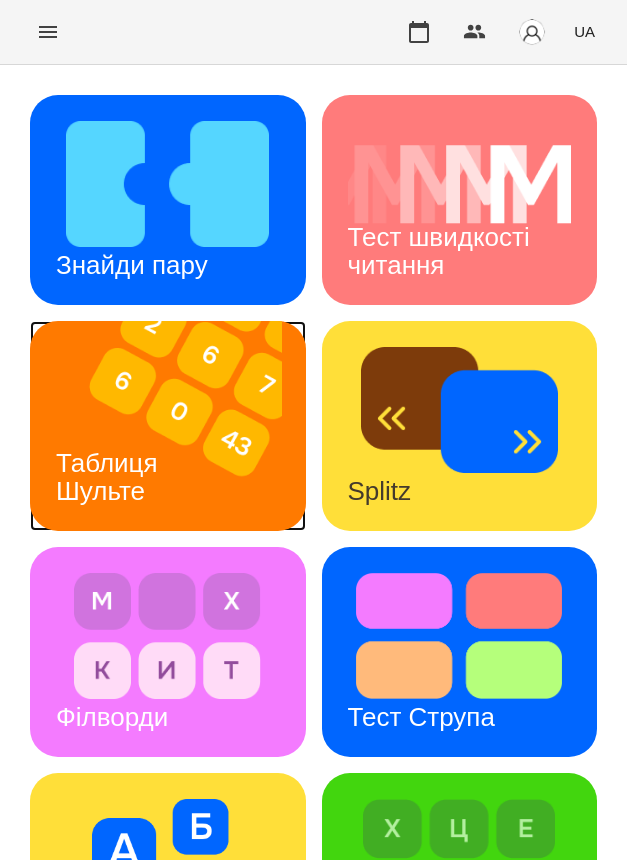 click on "Таблиця
Шульте" at bounding box center (110, 477) 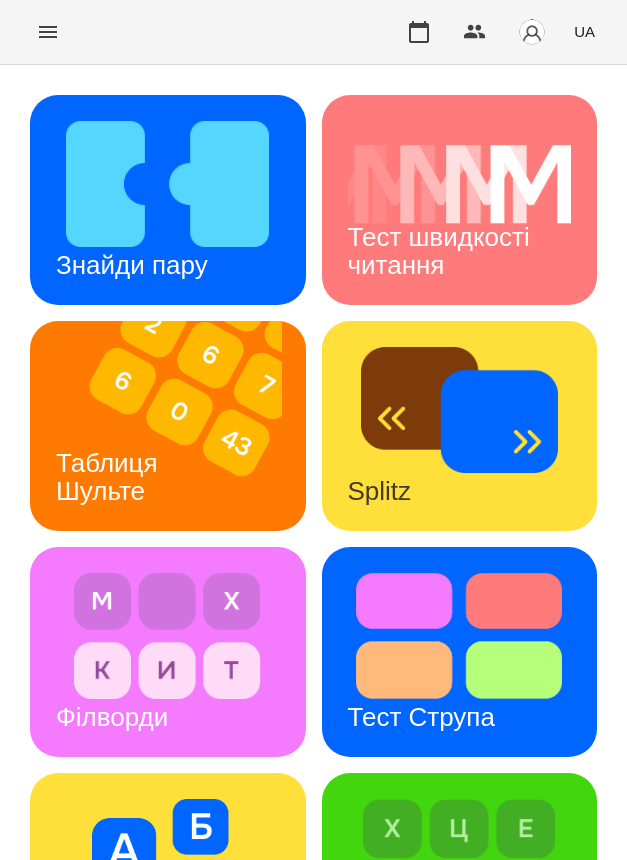 scroll, scrollTop: 0, scrollLeft: 0, axis: both 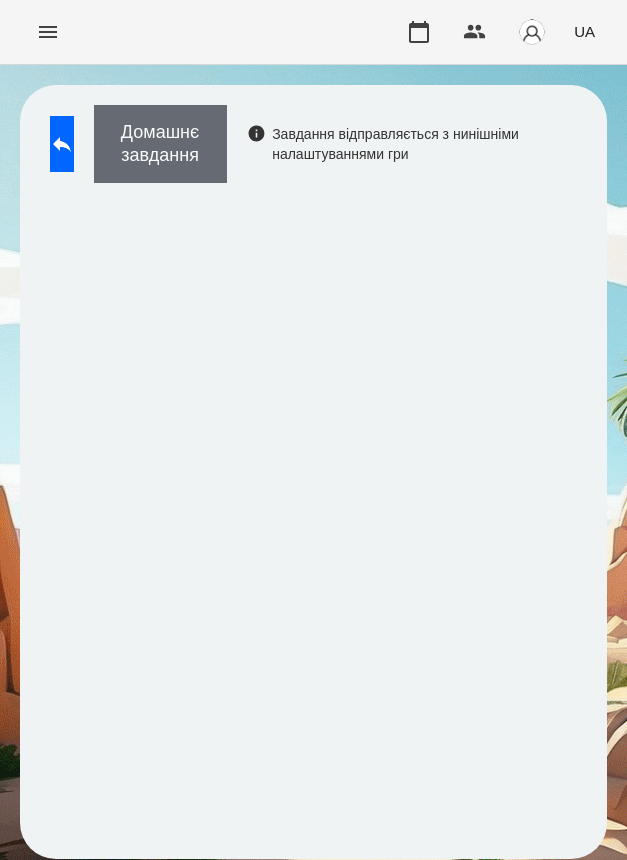 click on "Домашнє завдання" at bounding box center [160, 144] 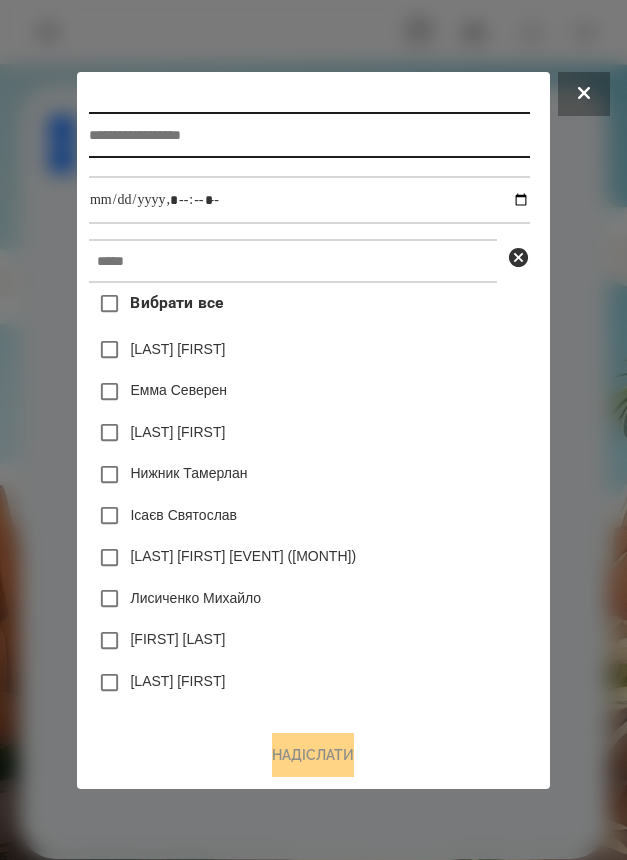 click at bounding box center [309, 135] 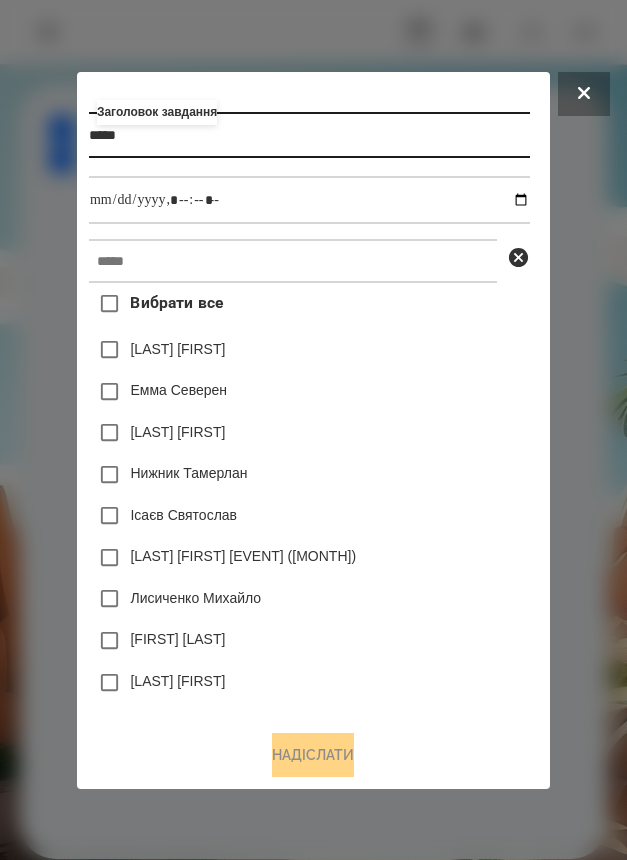 drag, startPoint x: 178, startPoint y: 134, endPoint x: 21, endPoint y: 145, distance: 157.38487 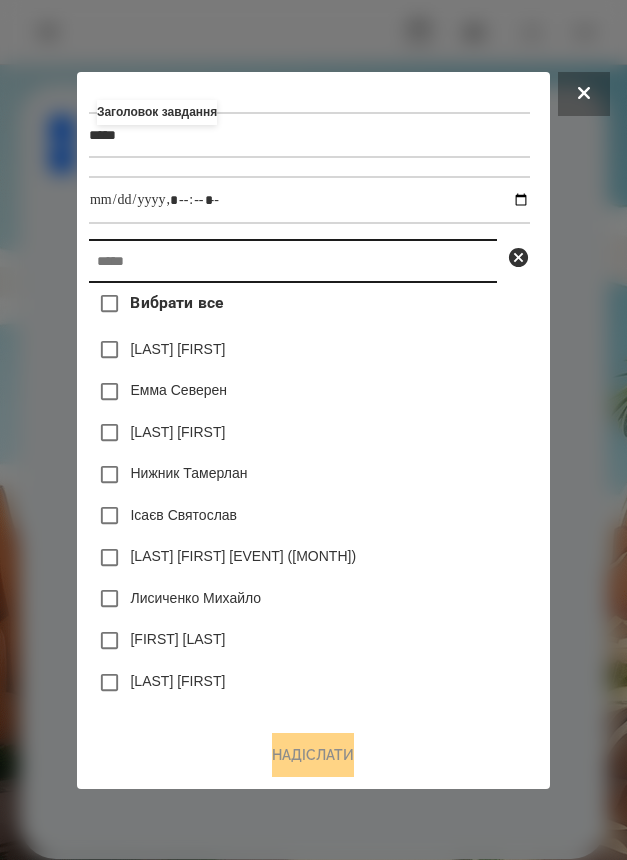 click at bounding box center [293, 261] 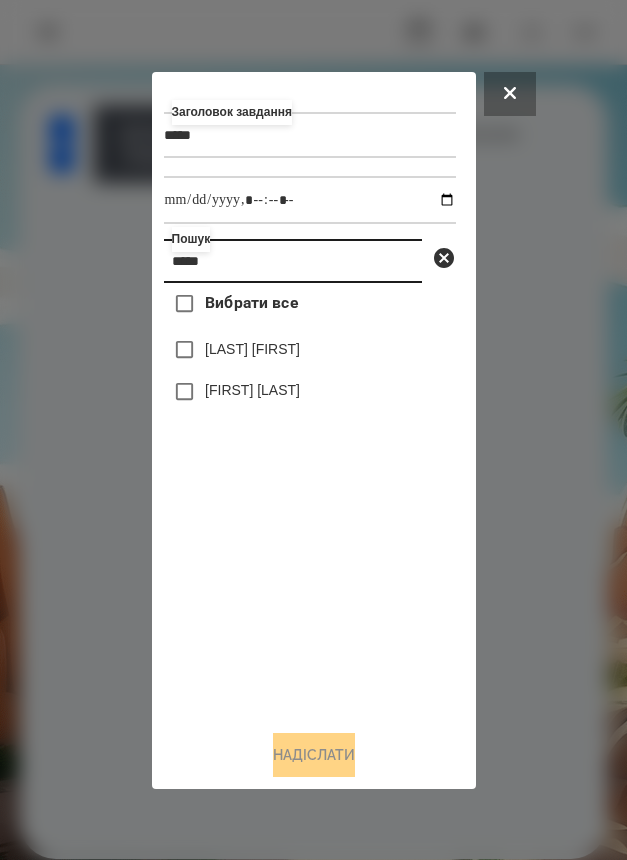 type on "*****" 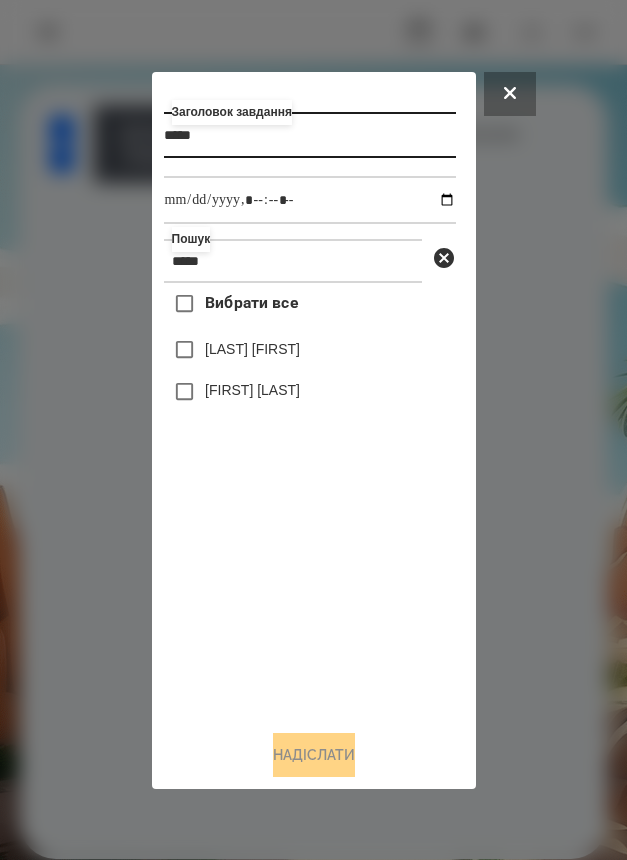 drag, startPoint x: 386, startPoint y: 143, endPoint x: 157, endPoint y: 143, distance: 229 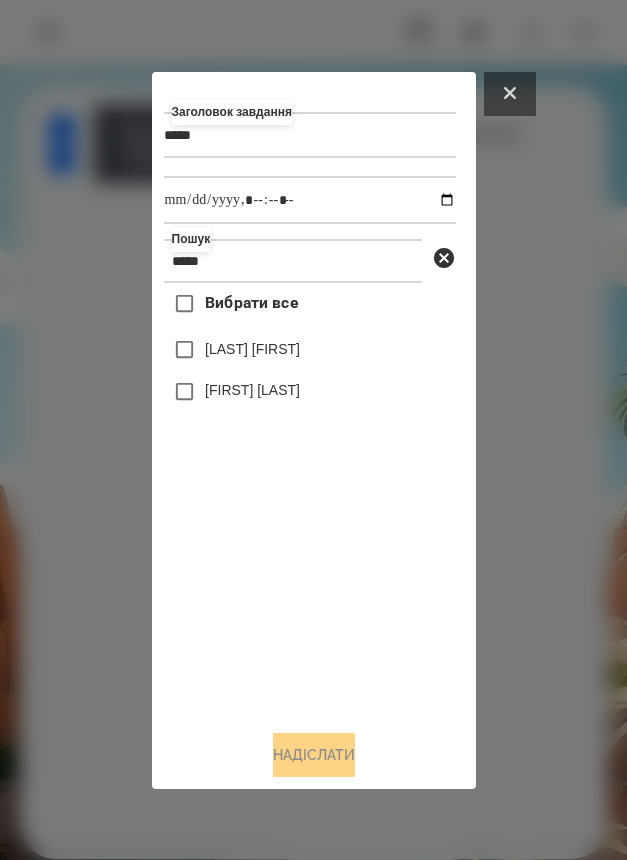 click at bounding box center (510, 94) 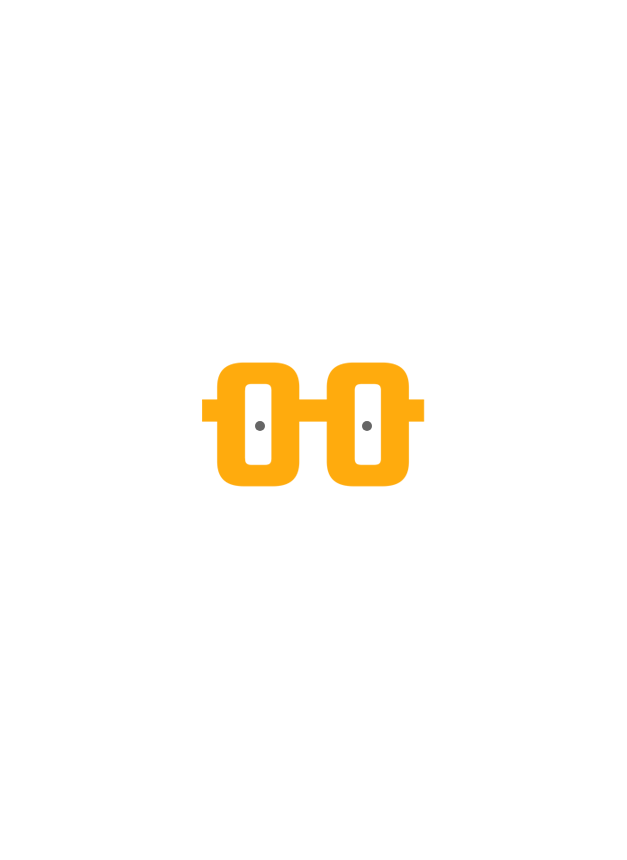 scroll, scrollTop: 0, scrollLeft: 0, axis: both 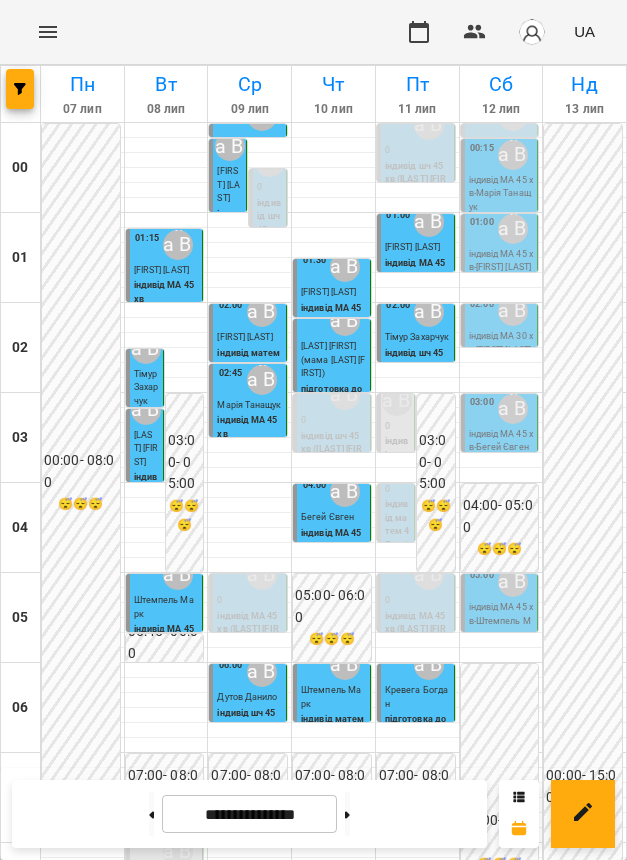 click on "Сафат Даніель" at bounding box center [417, 1508] 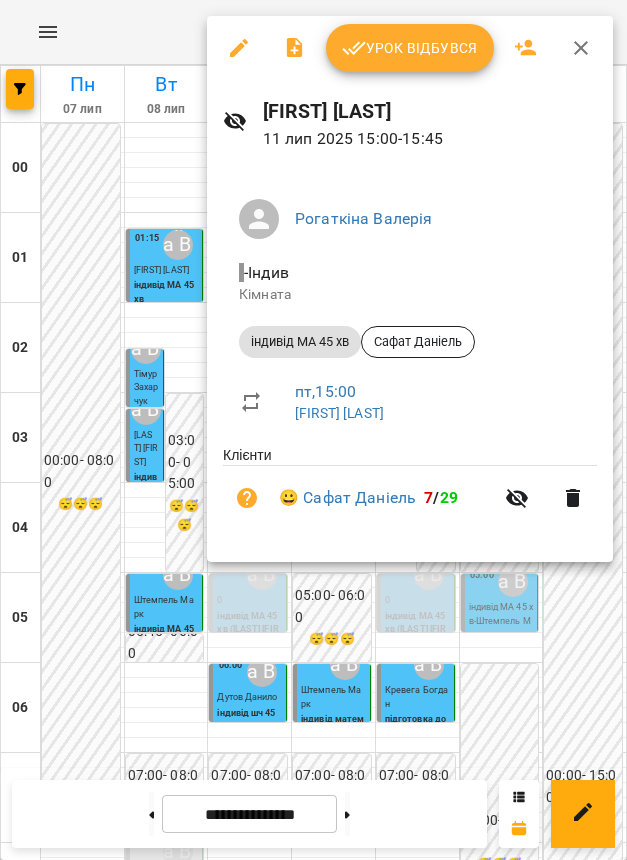 click on "Урок відбувся" at bounding box center [410, 48] 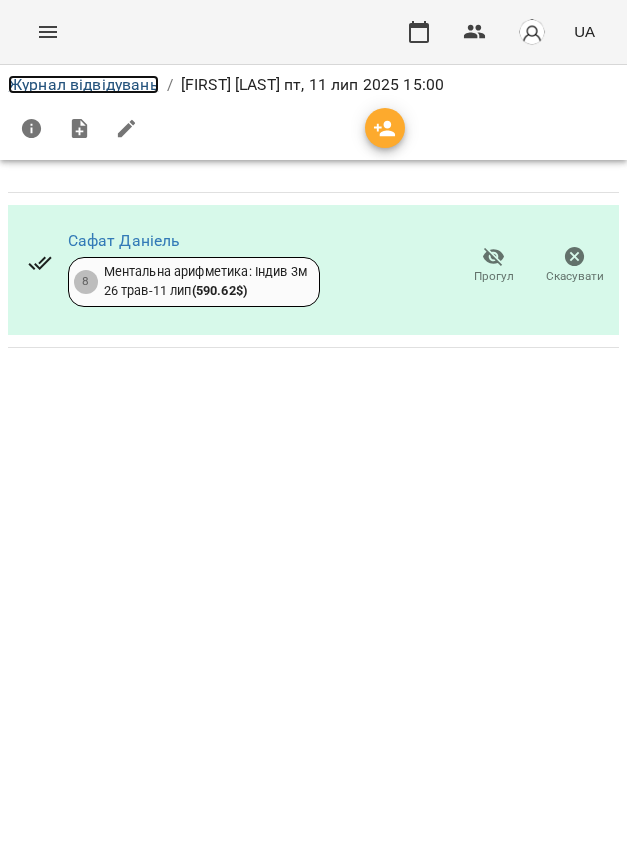 click on "Журнал відвідувань" at bounding box center [83, 84] 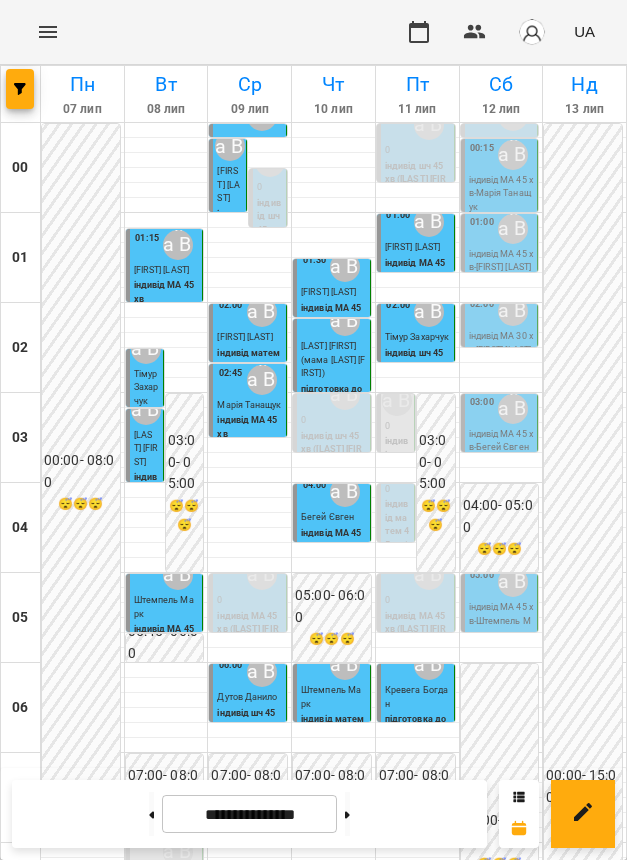 scroll, scrollTop: 1138, scrollLeft: 0, axis: vertical 